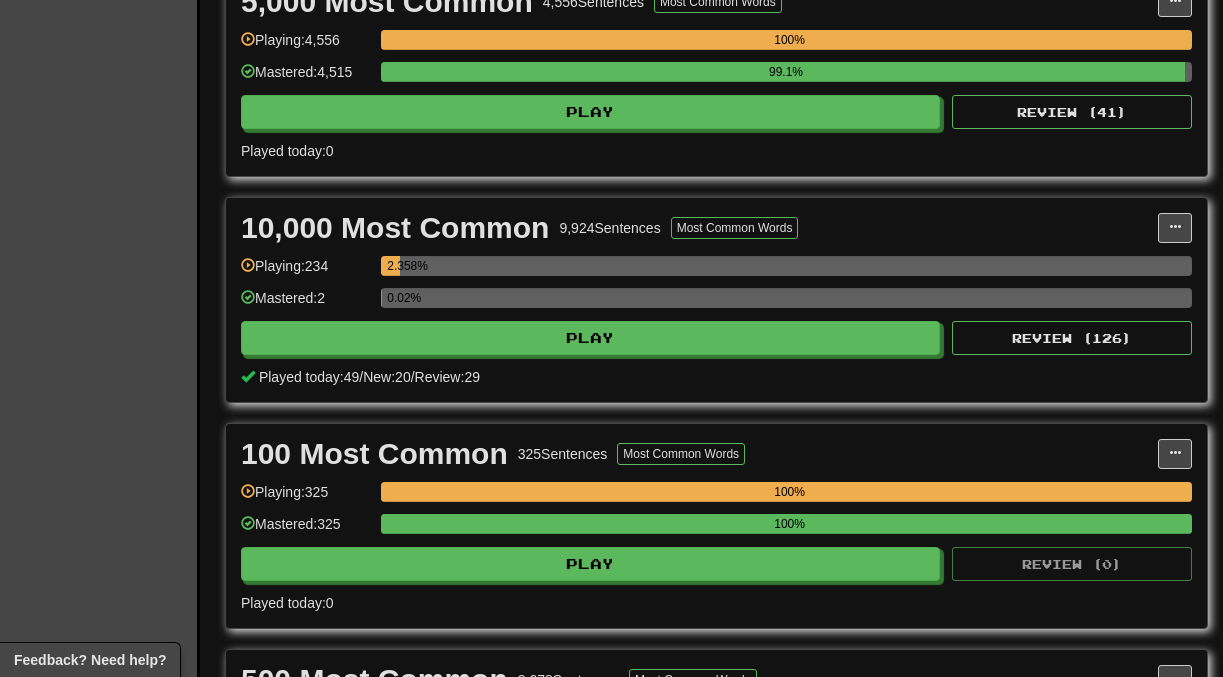 scroll, scrollTop: 1405, scrollLeft: 0, axis: vertical 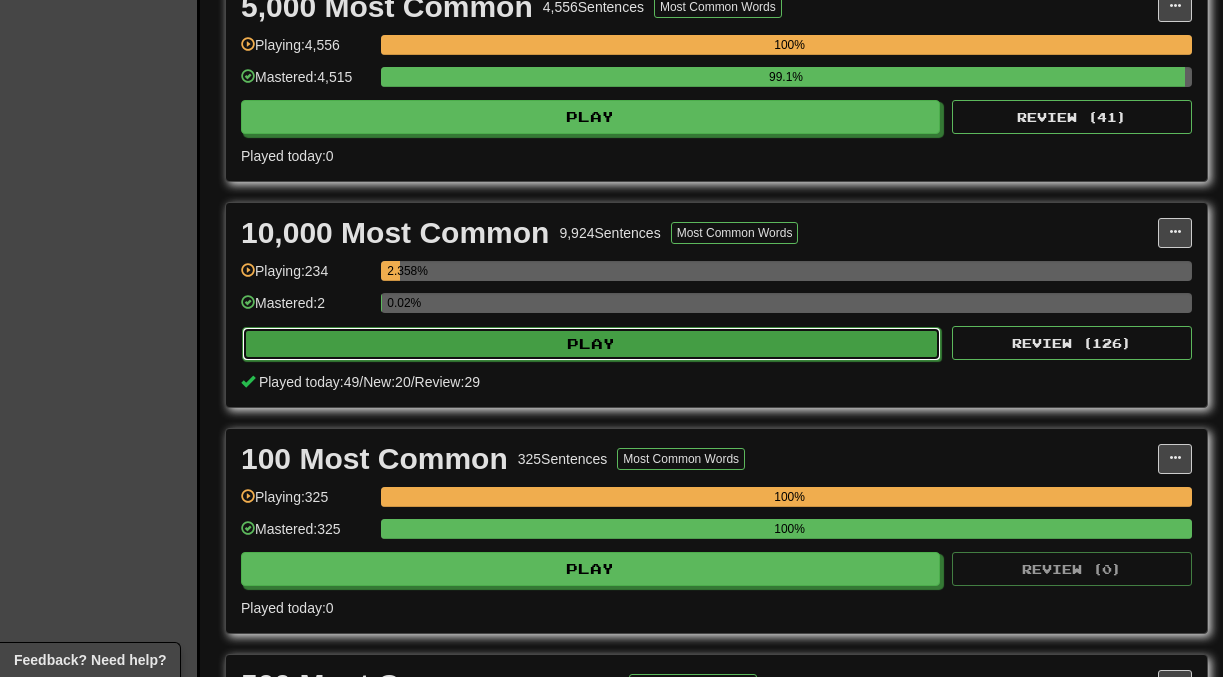 click on "Play" at bounding box center [591, 344] 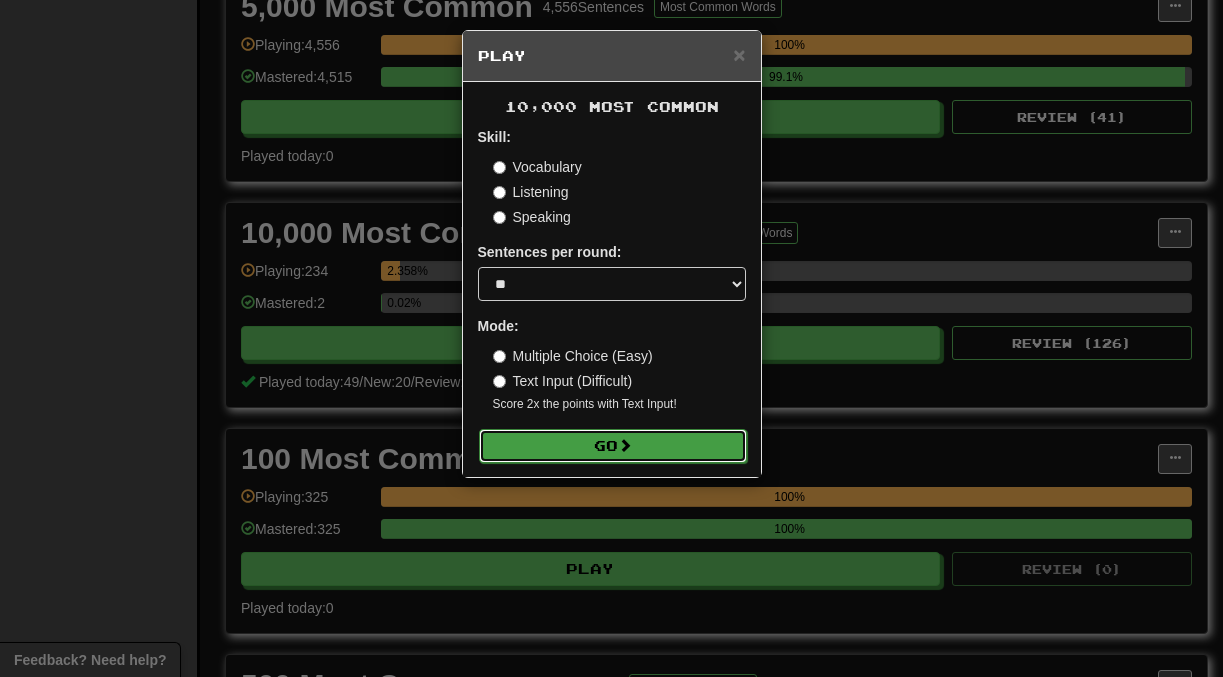 click on "Go" at bounding box center [613, 446] 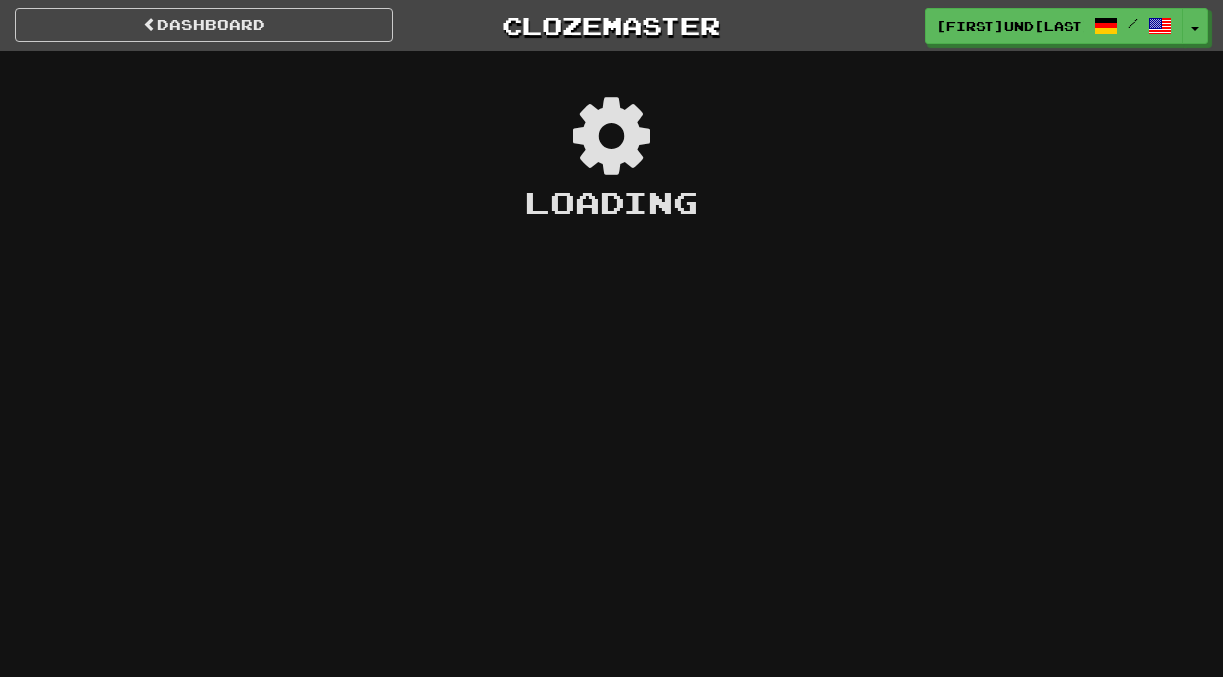 scroll, scrollTop: 0, scrollLeft: 0, axis: both 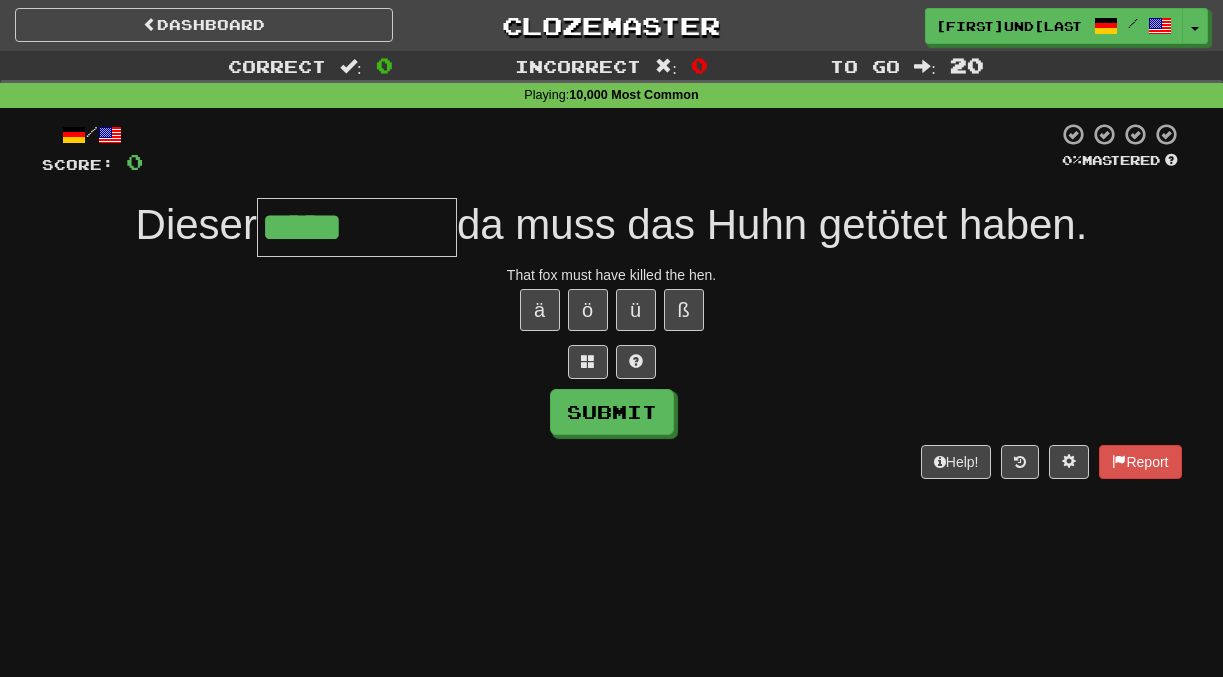 type on "*****" 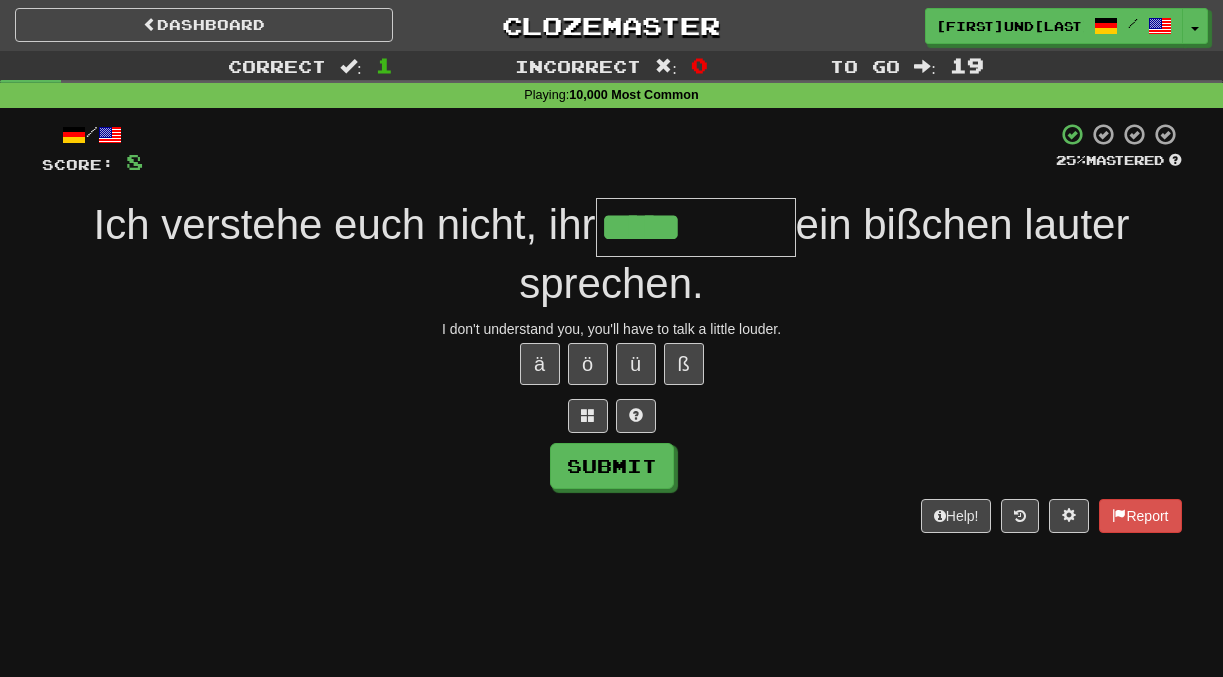 type on "*****" 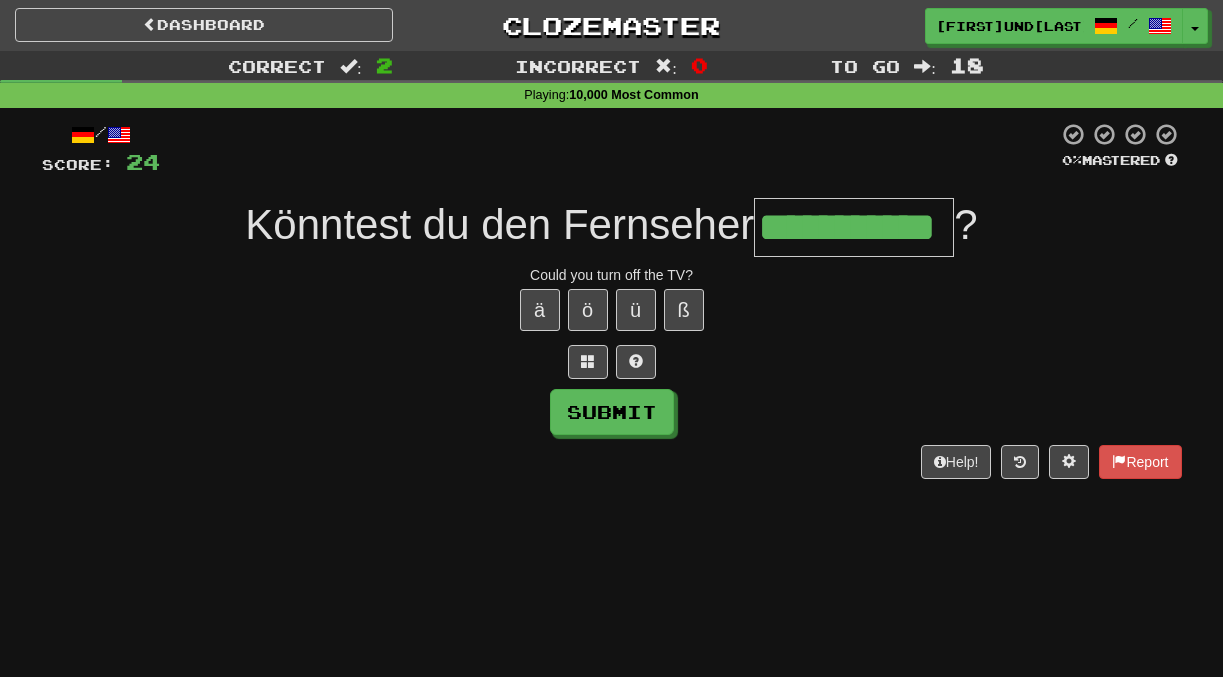 scroll, scrollTop: 0, scrollLeft: 33, axis: horizontal 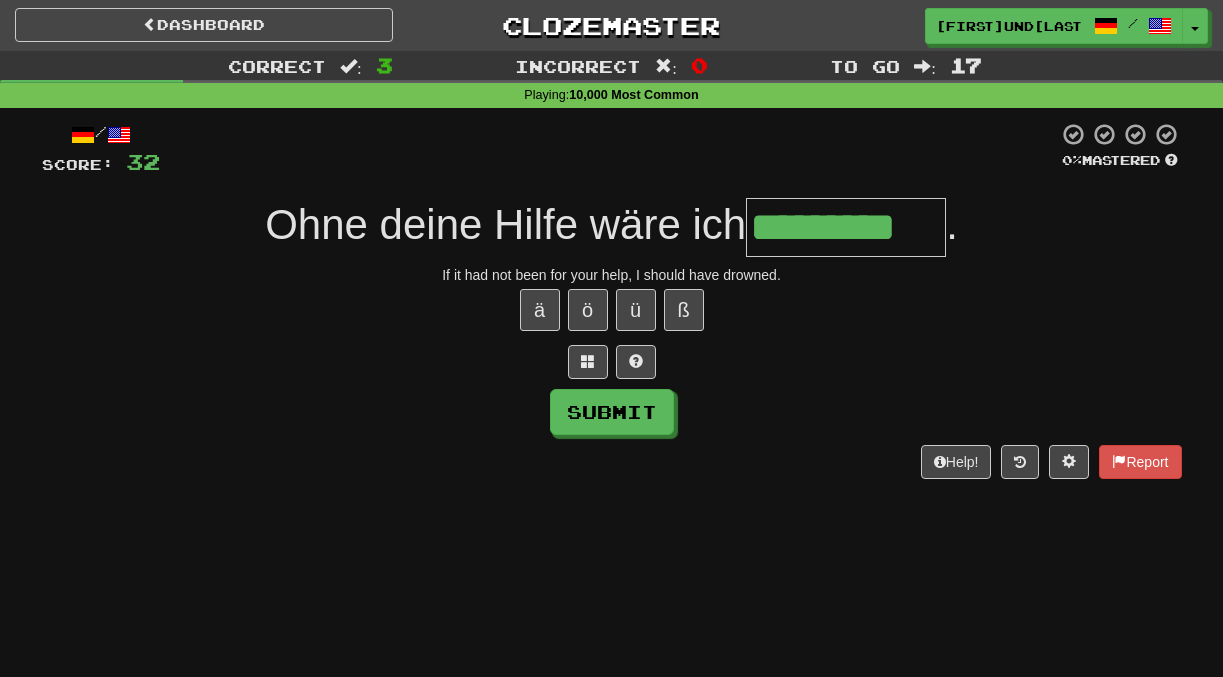 type on "*********" 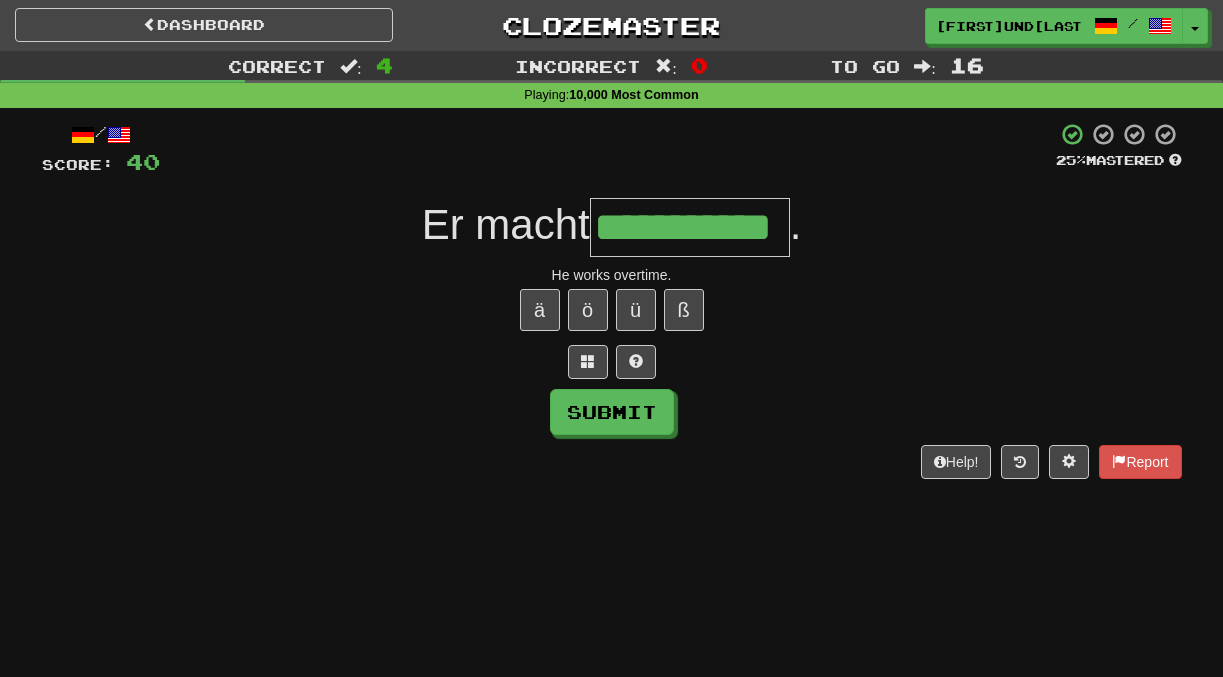 scroll, scrollTop: 0, scrollLeft: 44, axis: horizontal 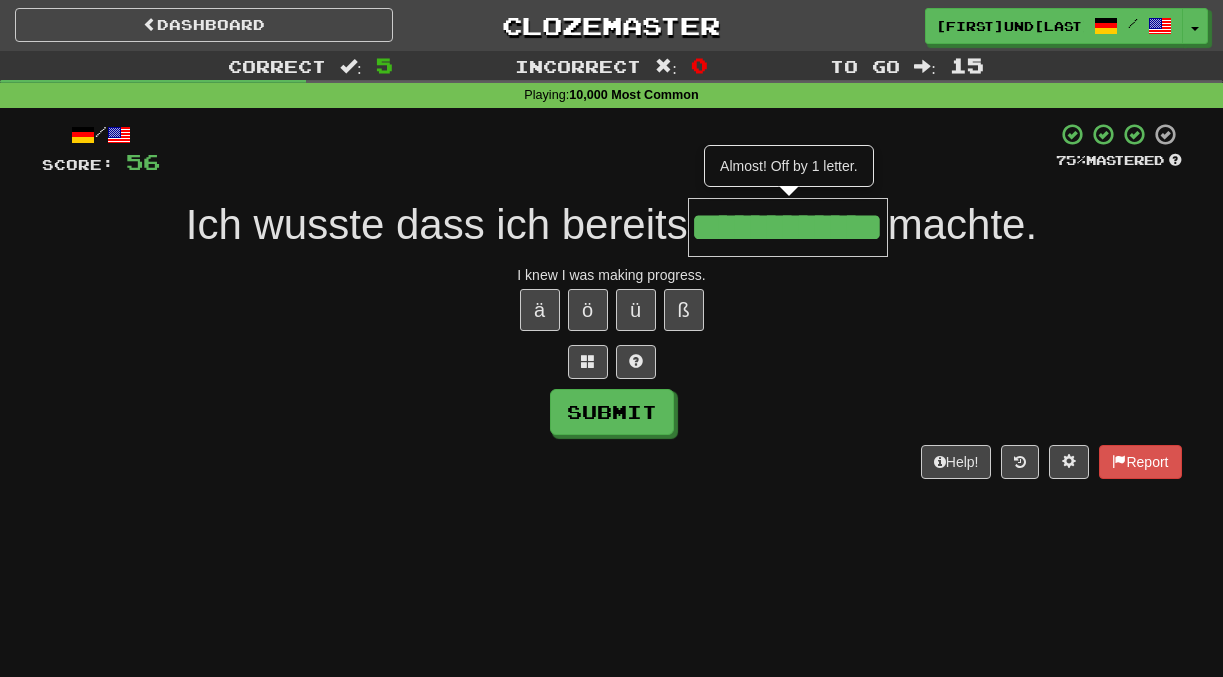 type on "**********" 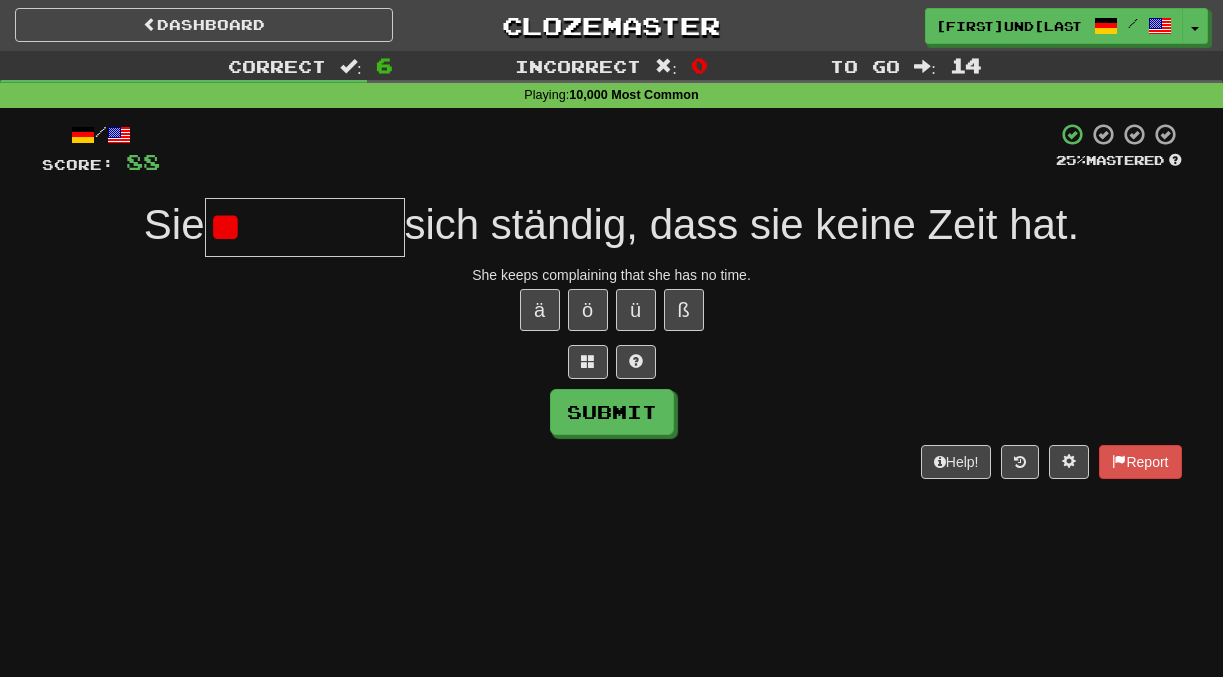type on "*" 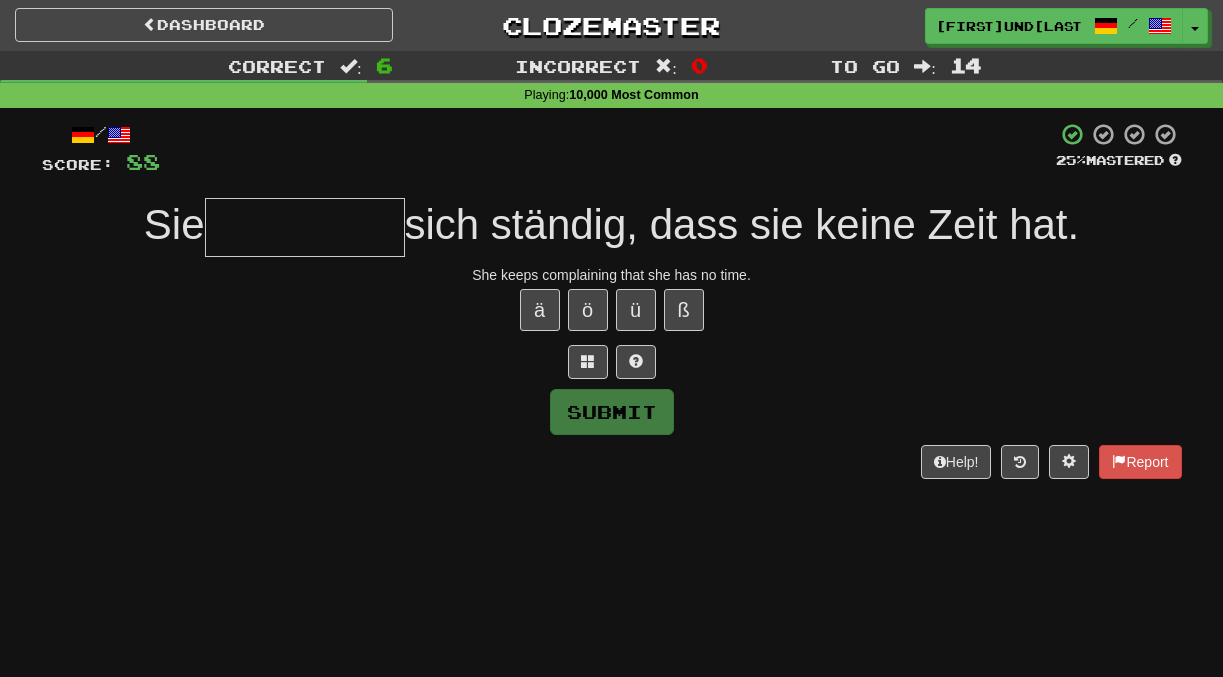 type on "*" 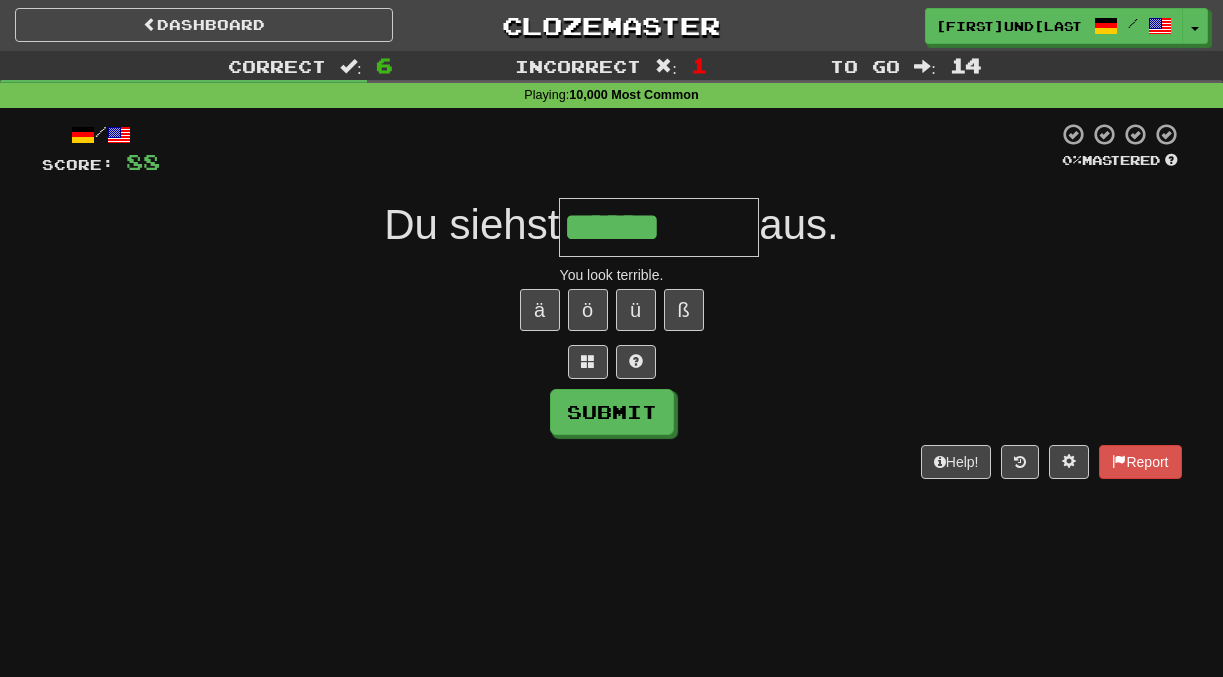 type on "**********" 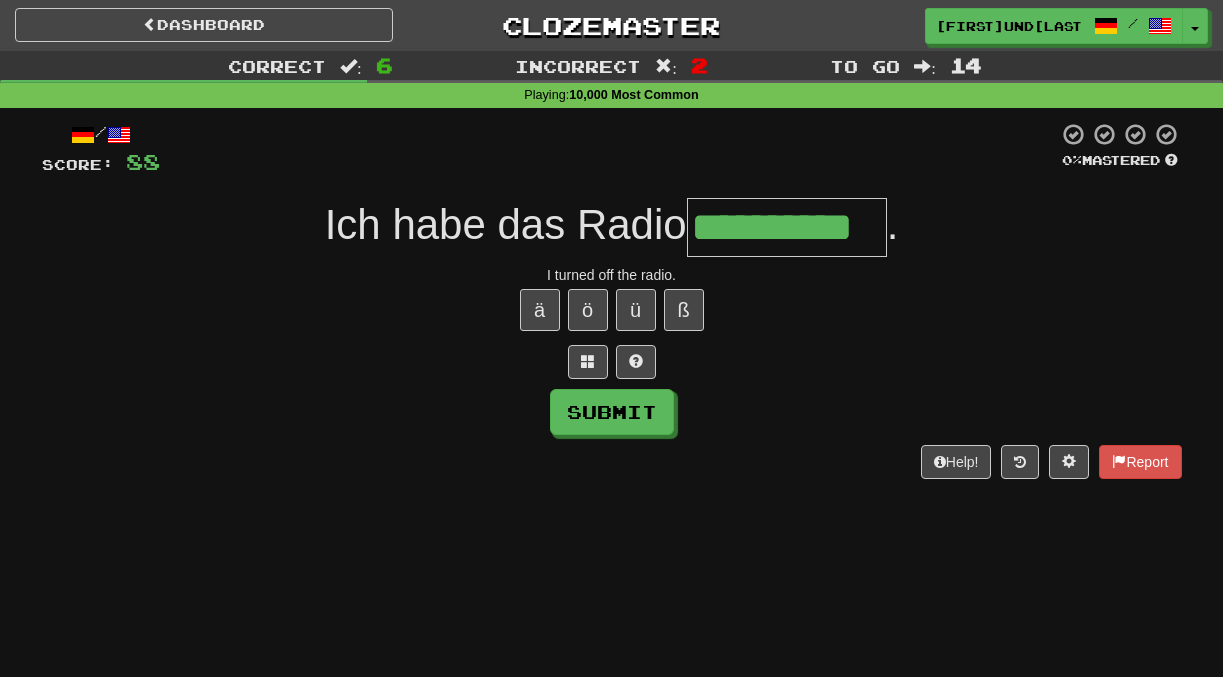 scroll, scrollTop: 0, scrollLeft: 39, axis: horizontal 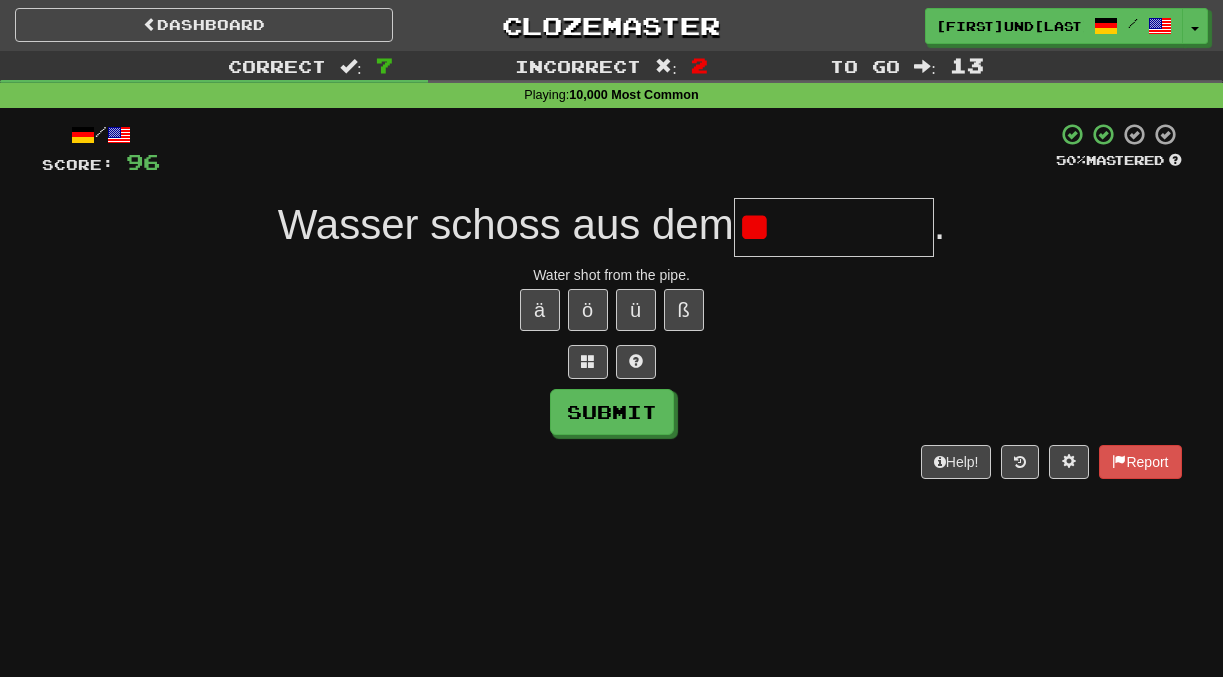 type on "*" 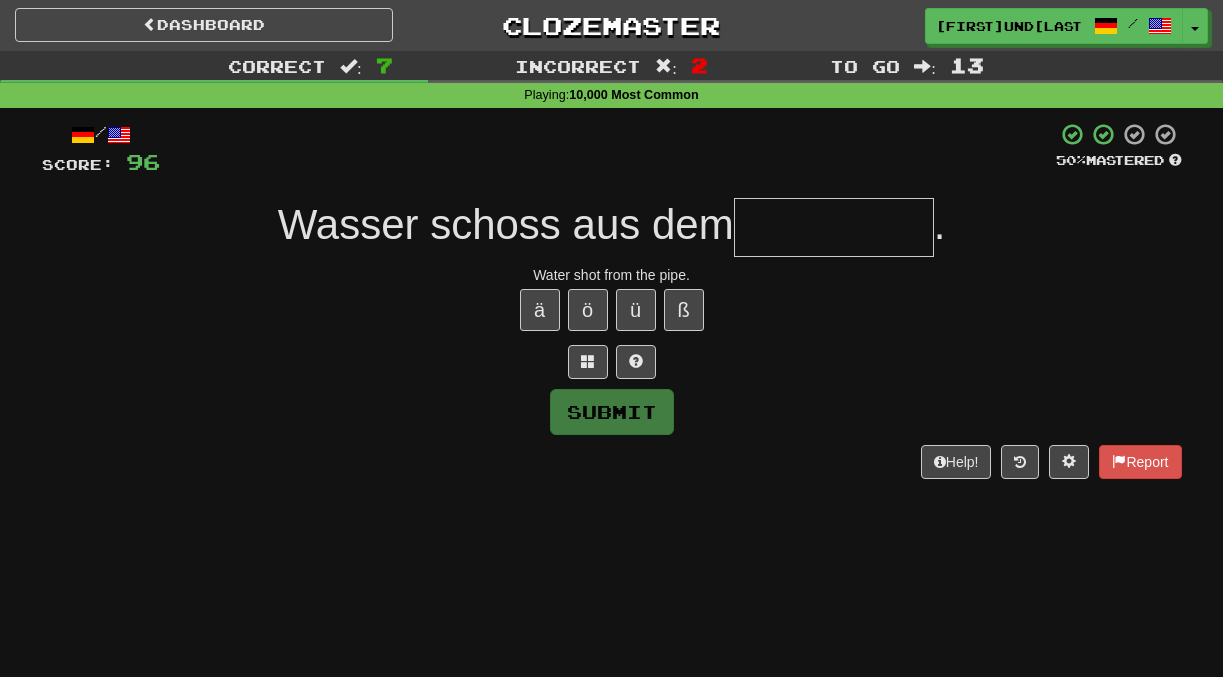 type on "*" 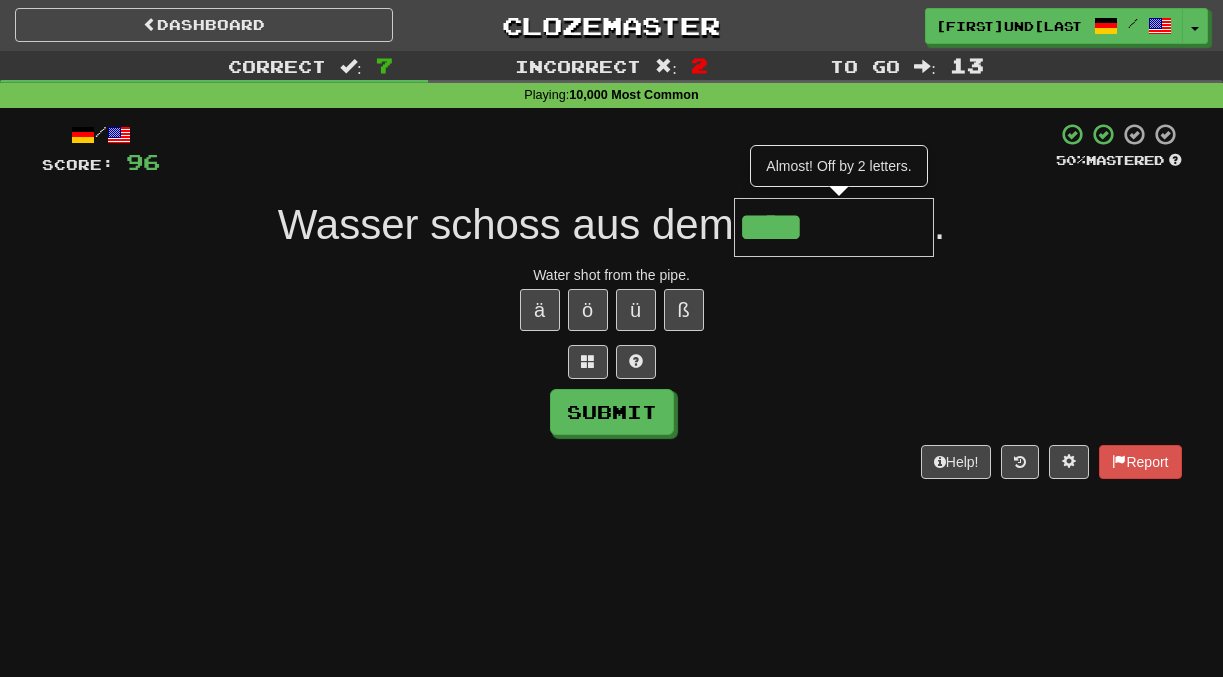 type on "****" 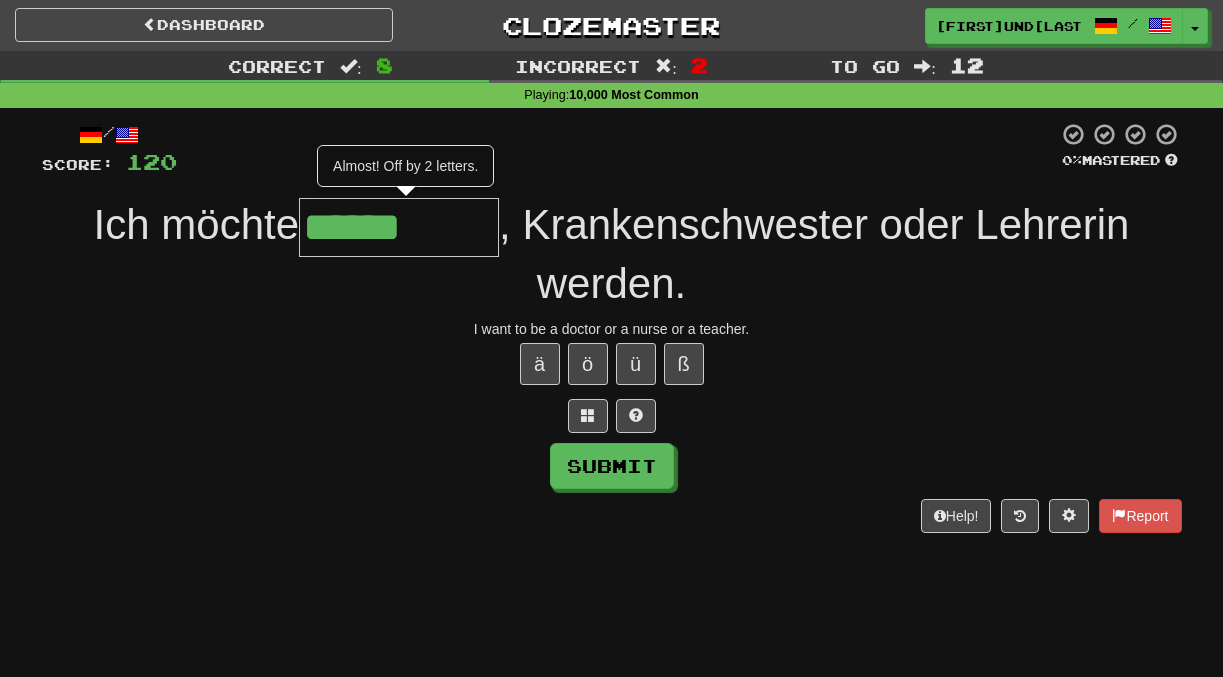 type on "******" 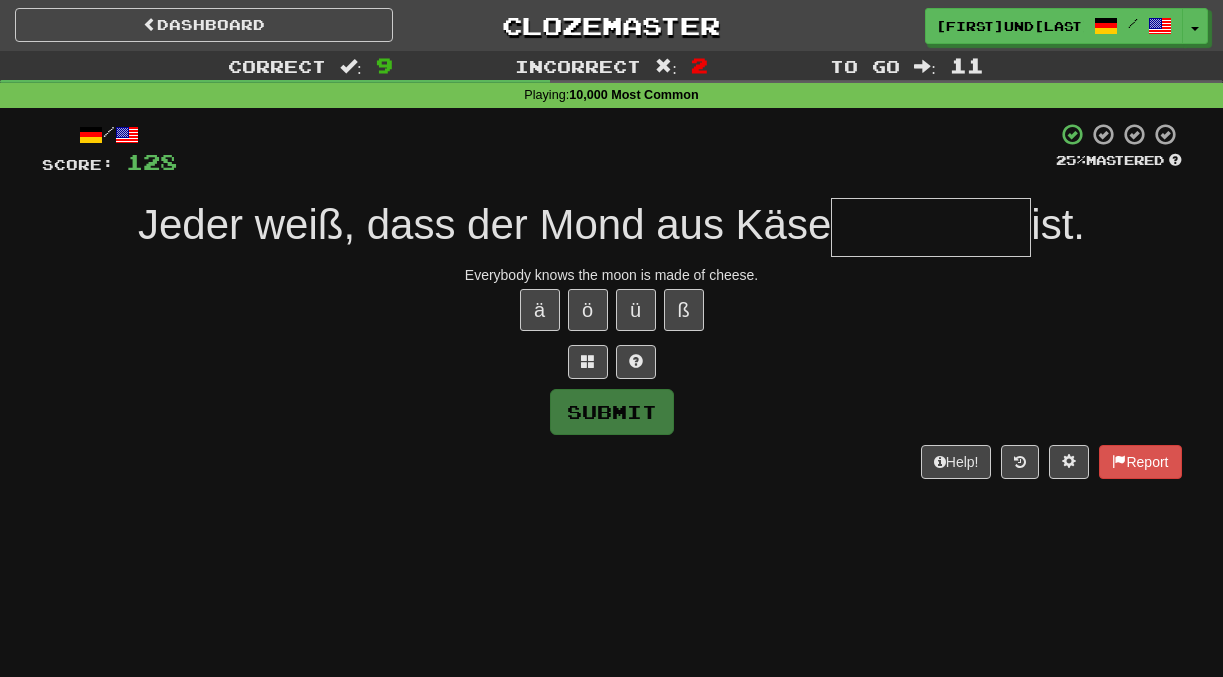 type on "*" 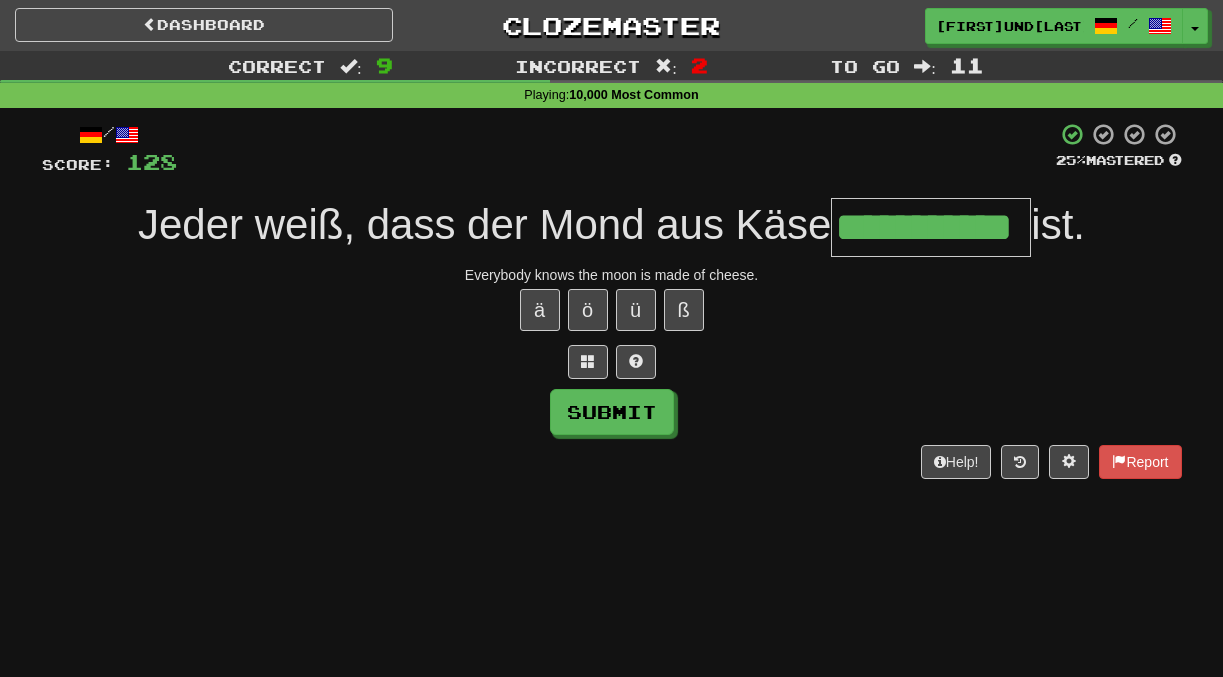 type on "**********" 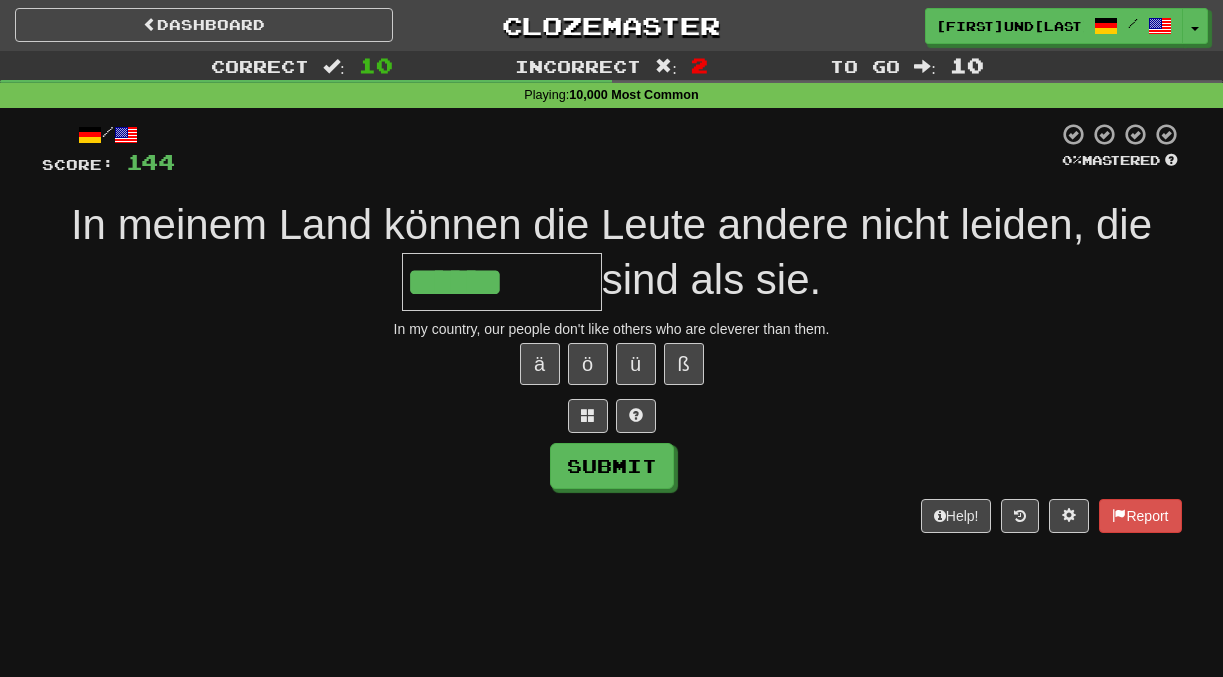 type on "******" 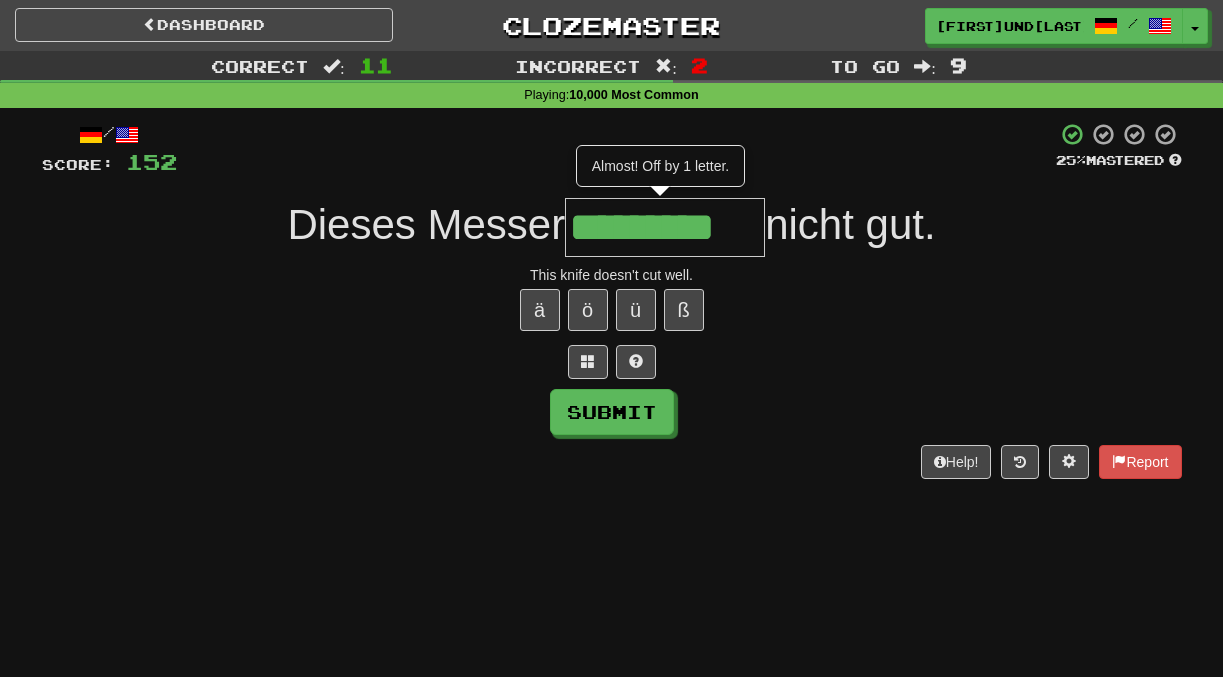 type on "*********" 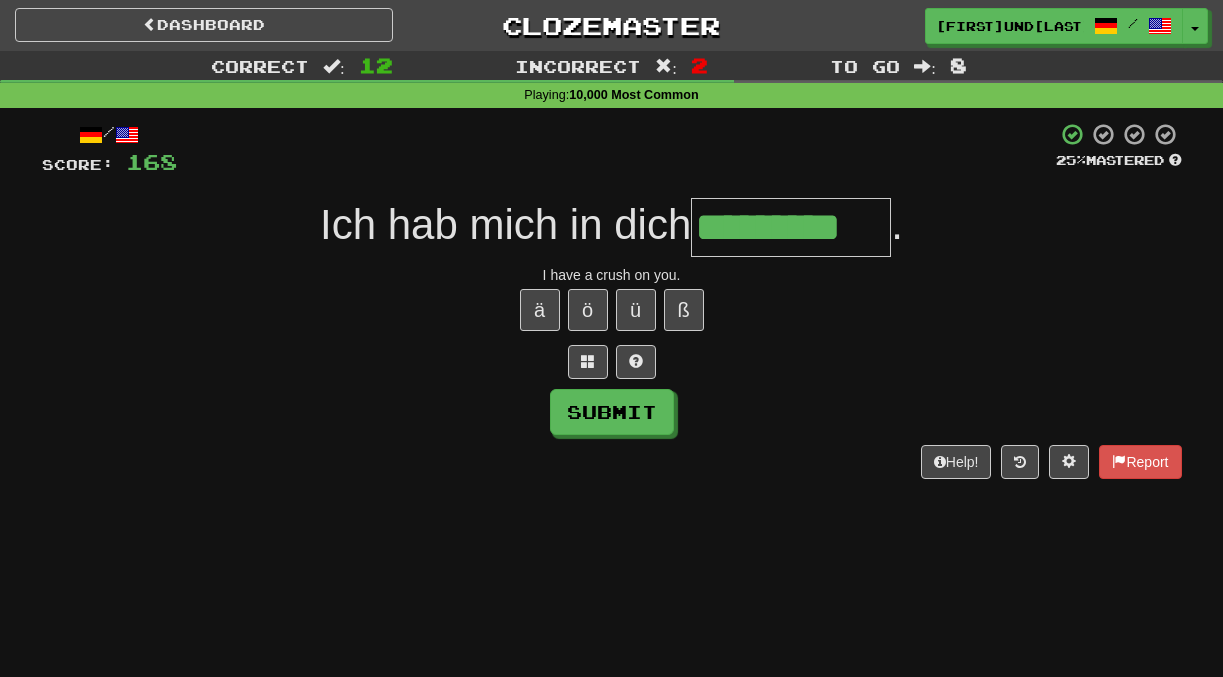 type on "*********" 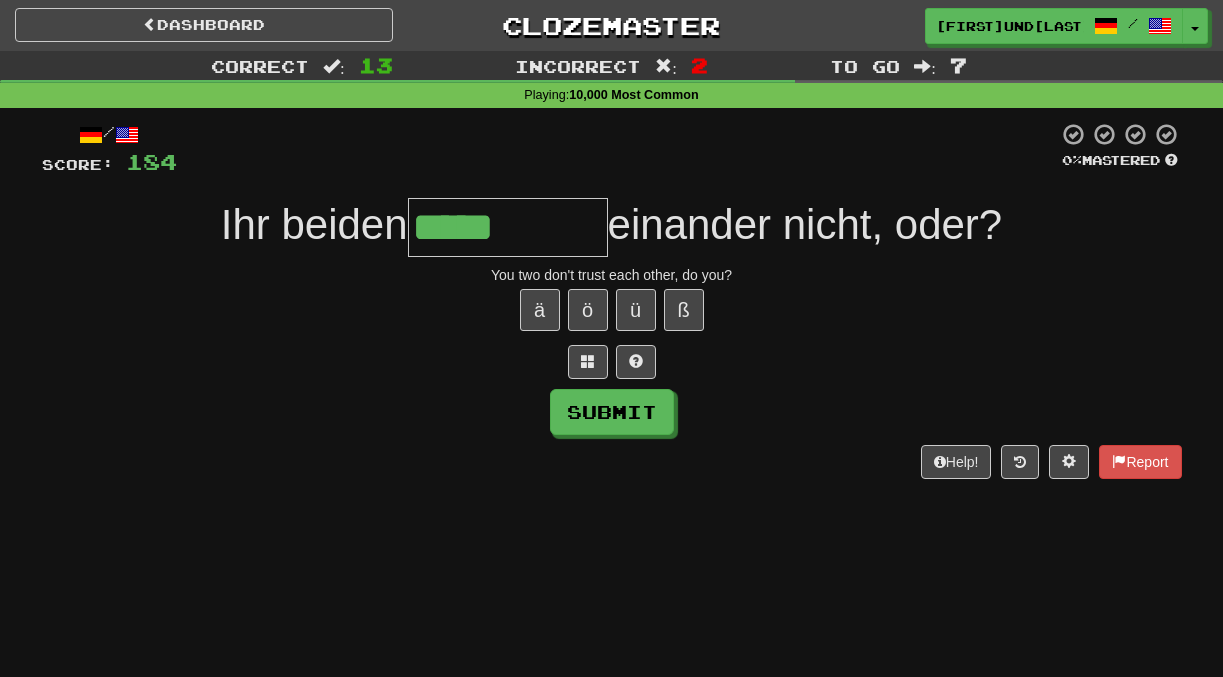 type on "*****" 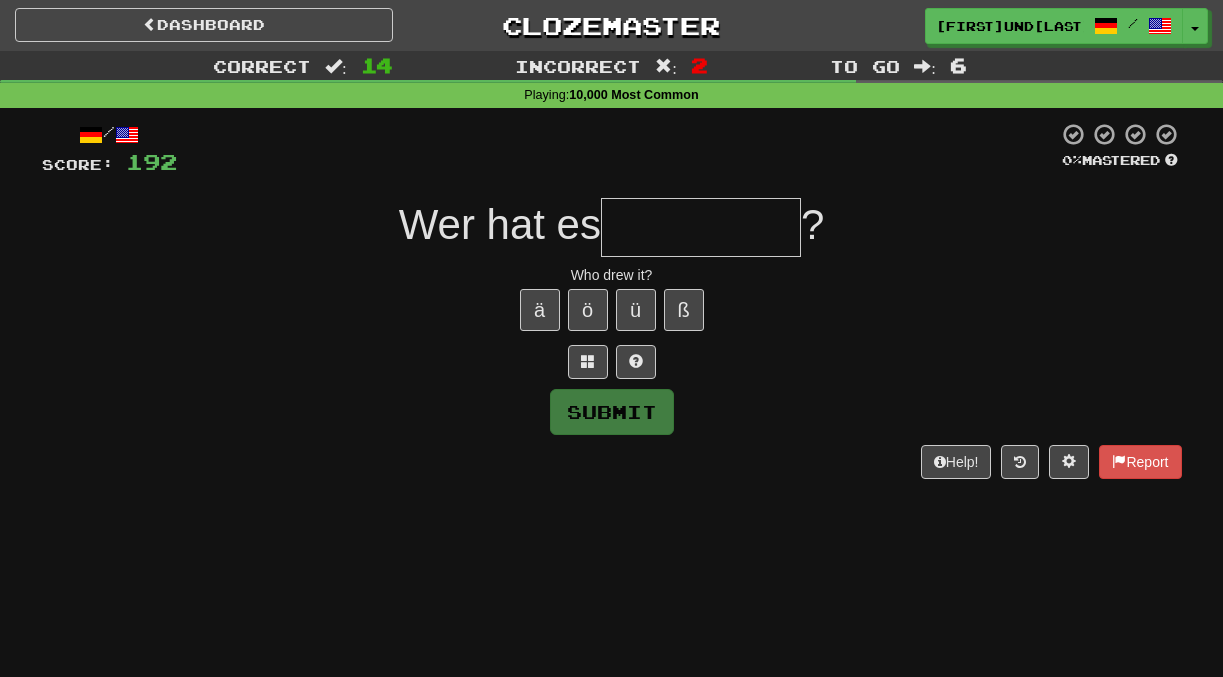 type on "*" 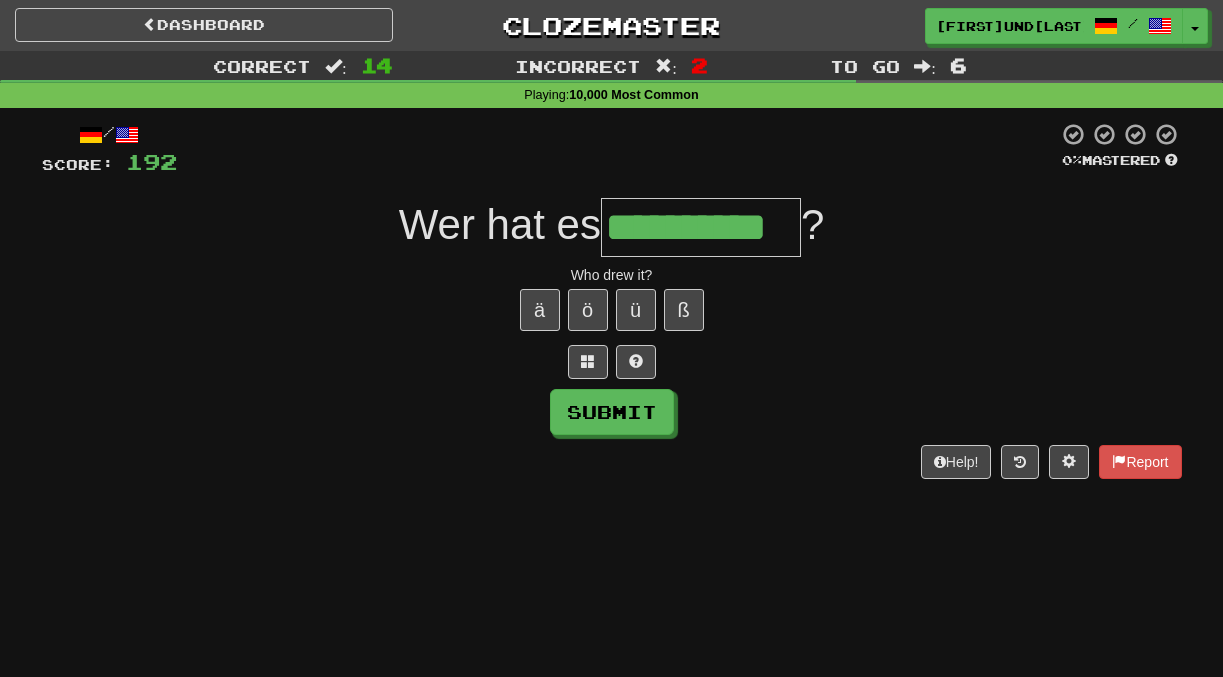 type on "**********" 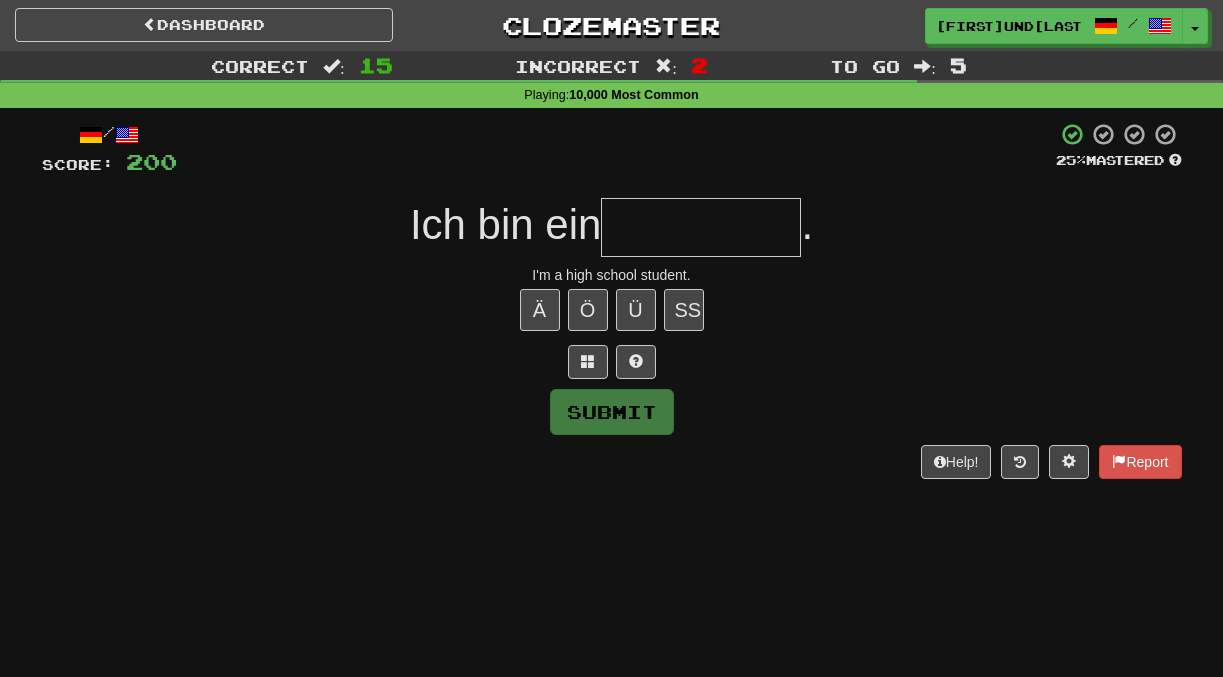 type on "*" 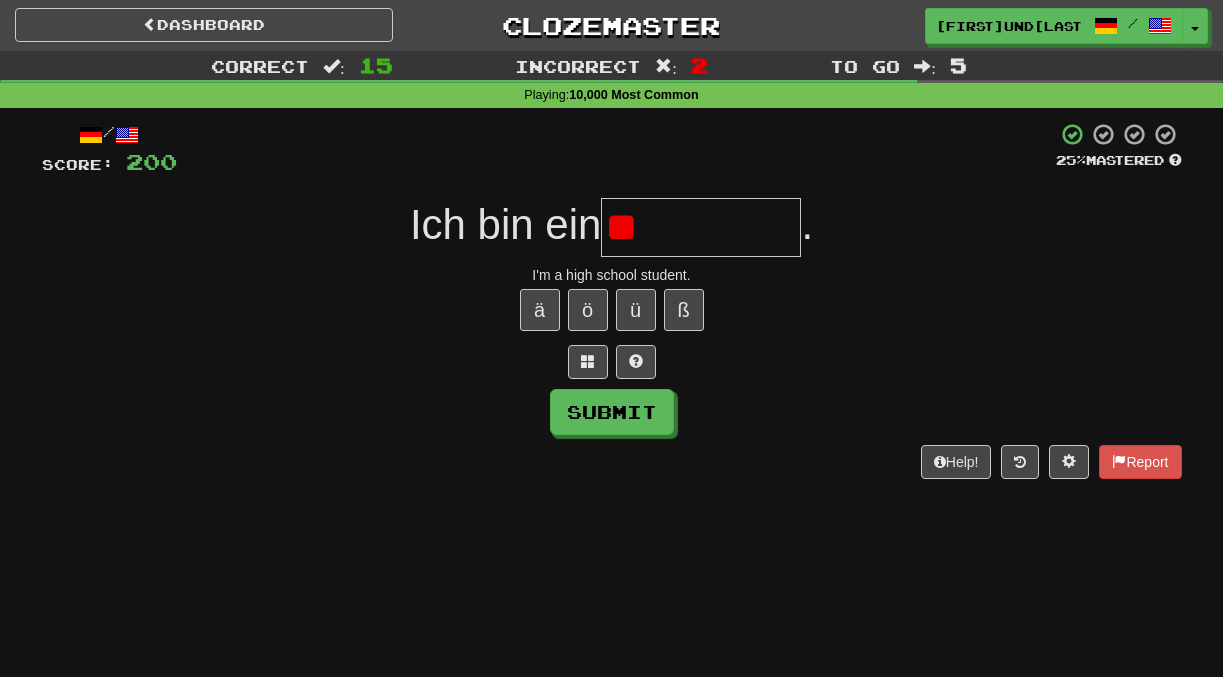 type on "*" 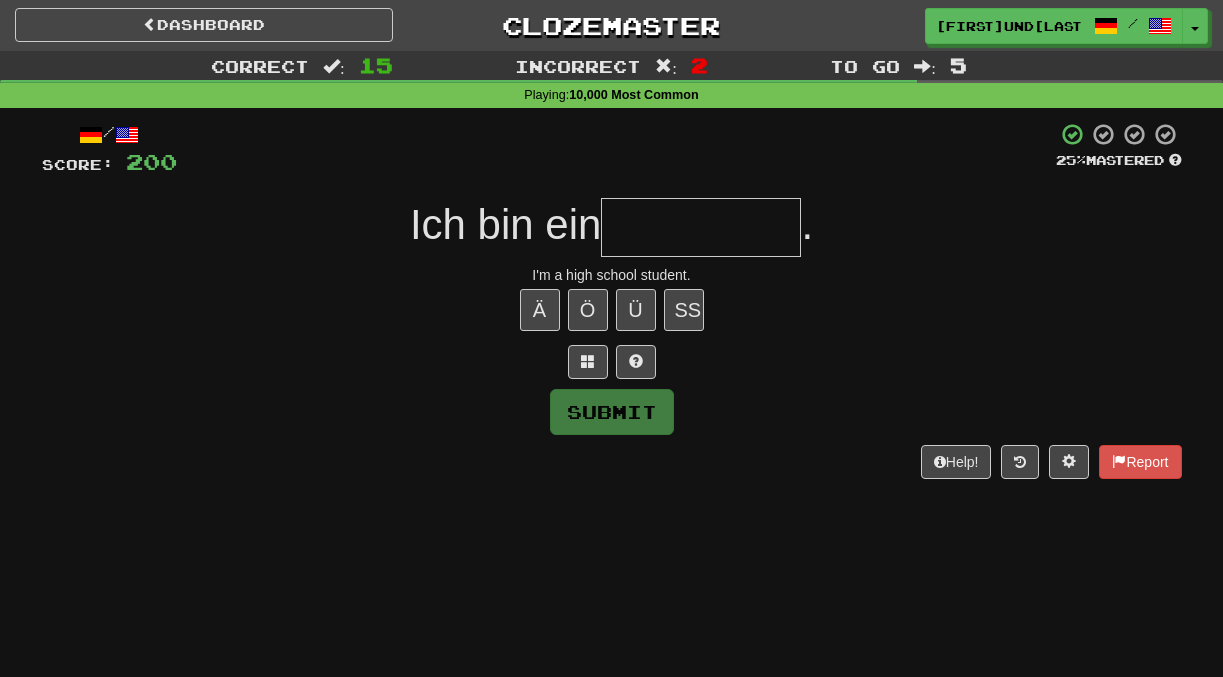 type on "*" 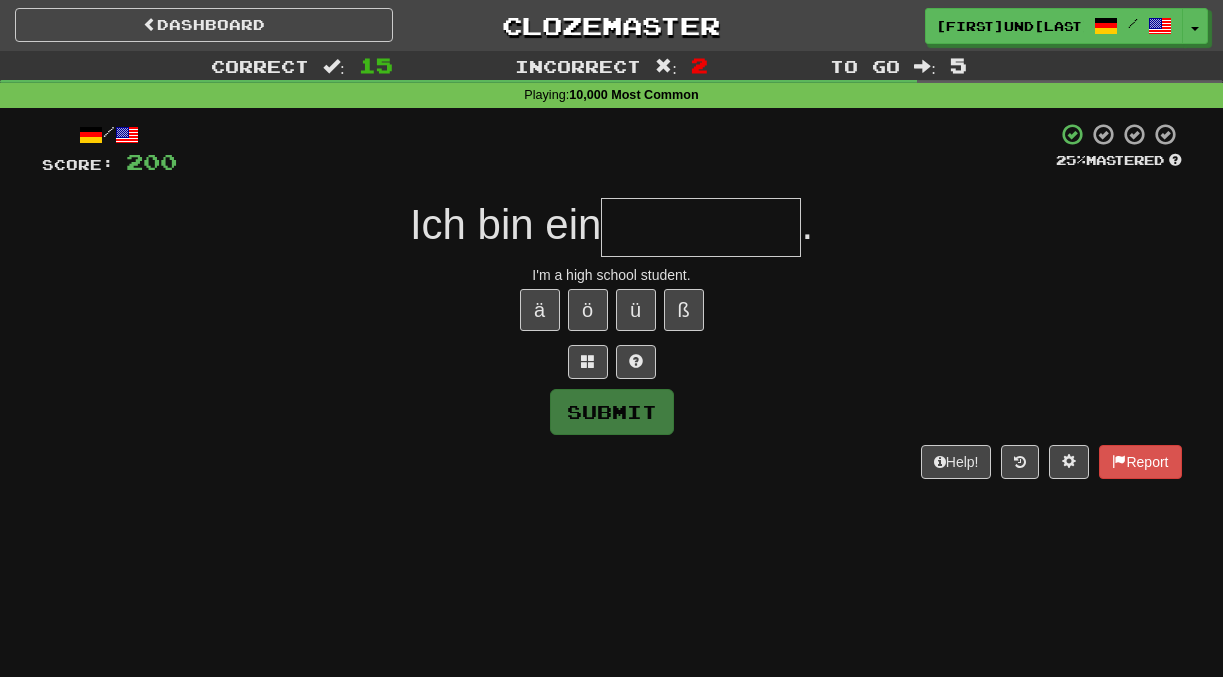type on "**********" 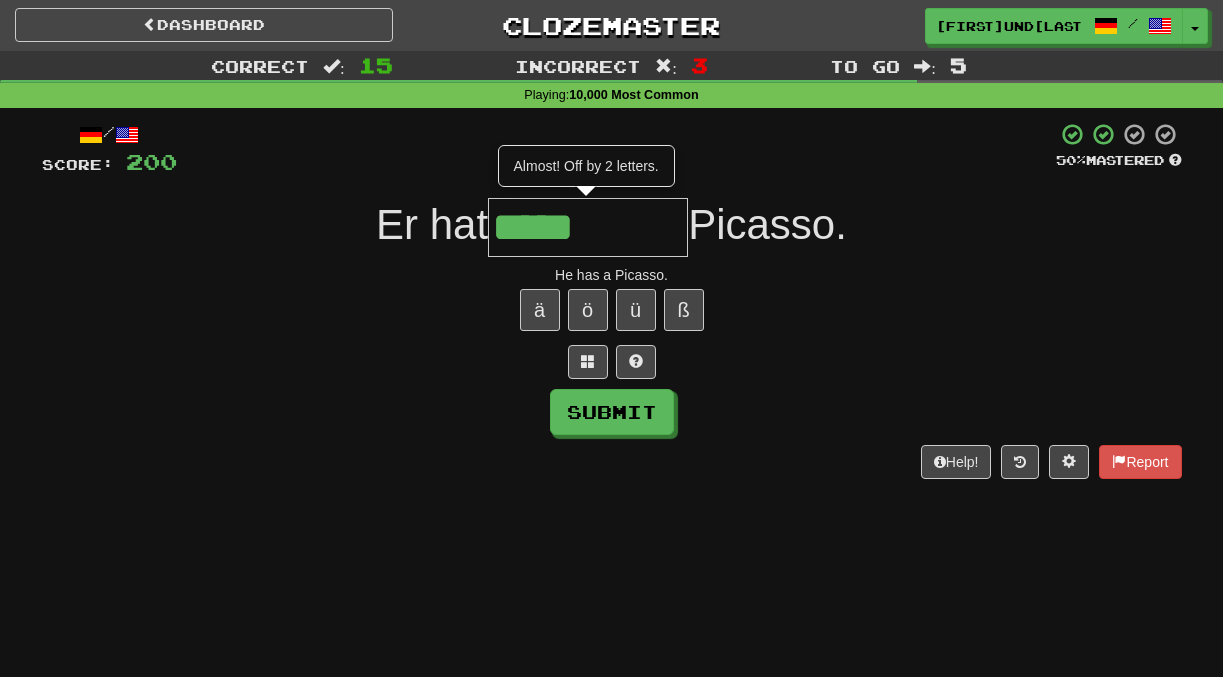 type on "*****" 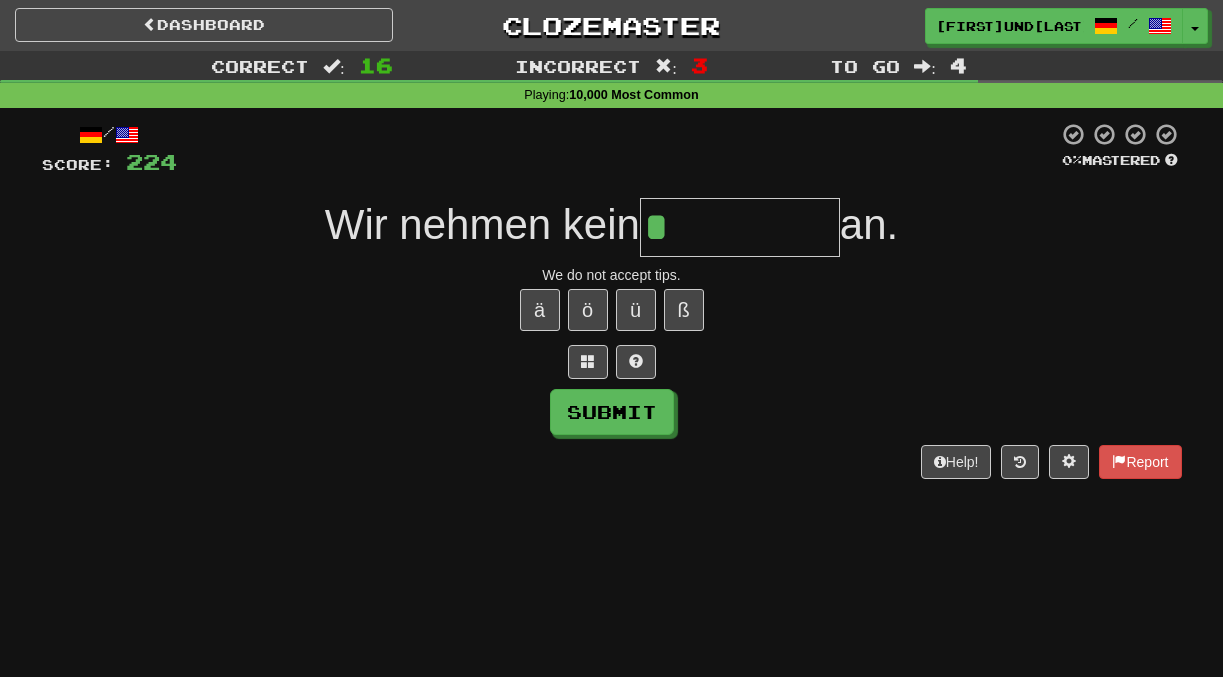 type on "*********" 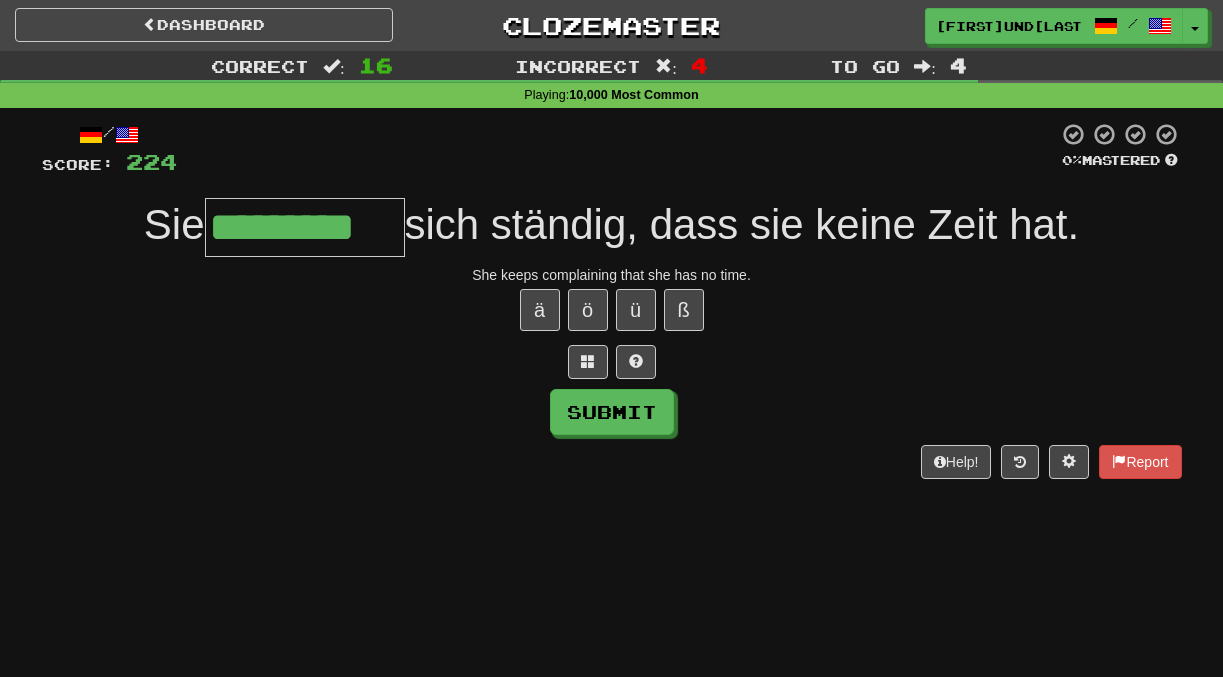 scroll, scrollTop: 0, scrollLeft: 4, axis: horizontal 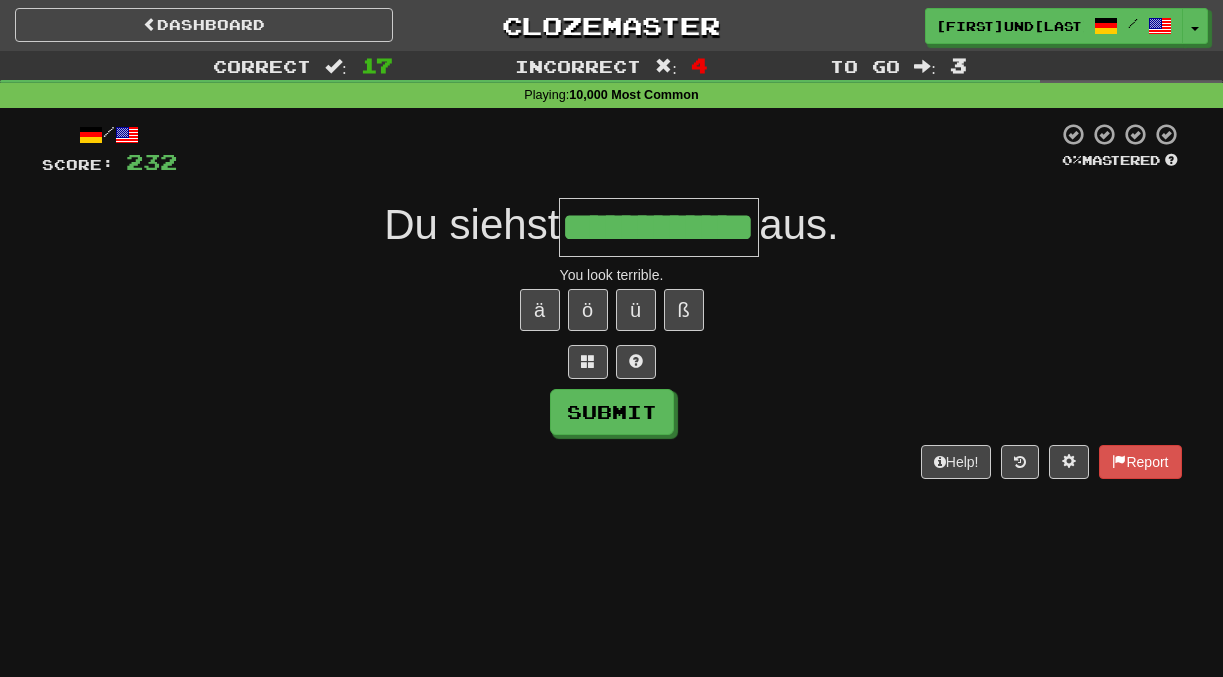 type on "**********" 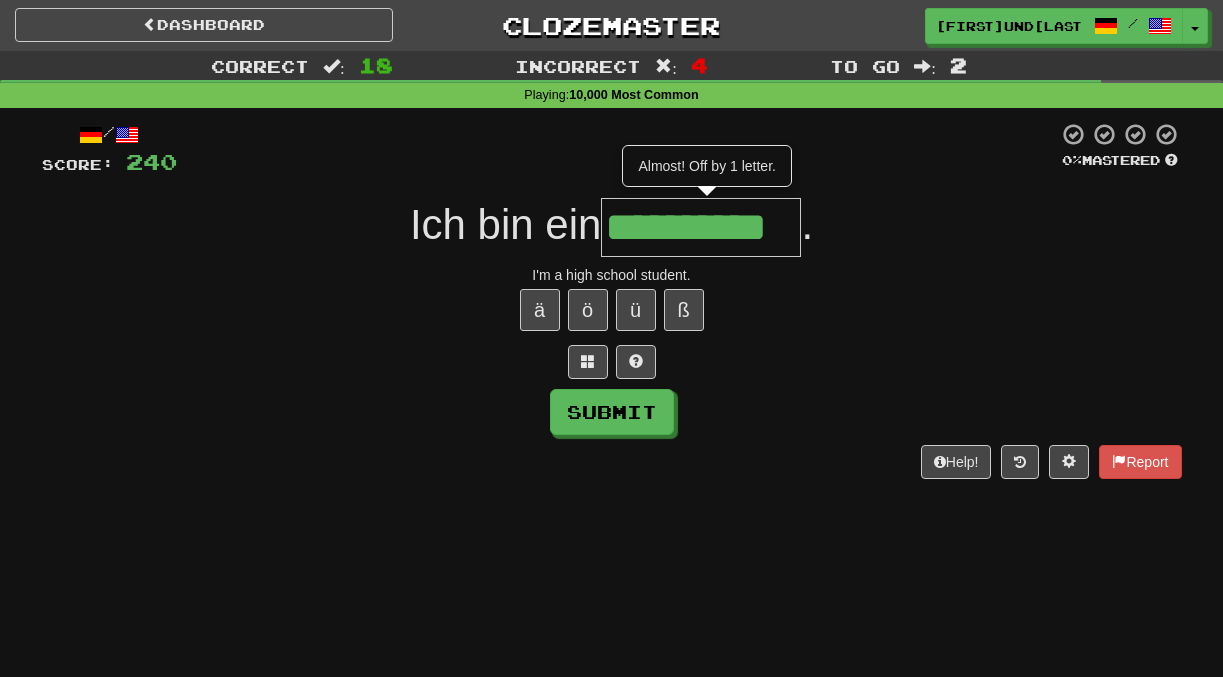 scroll, scrollTop: 0, scrollLeft: 29, axis: horizontal 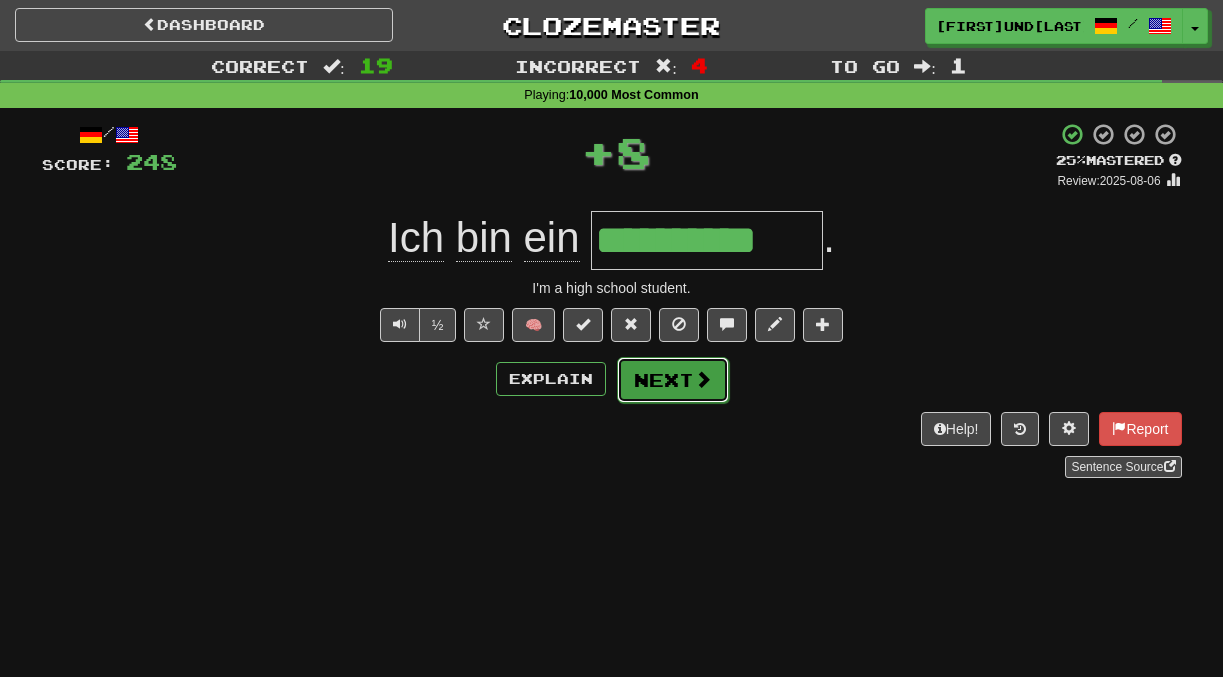 click on "Next" at bounding box center [673, 380] 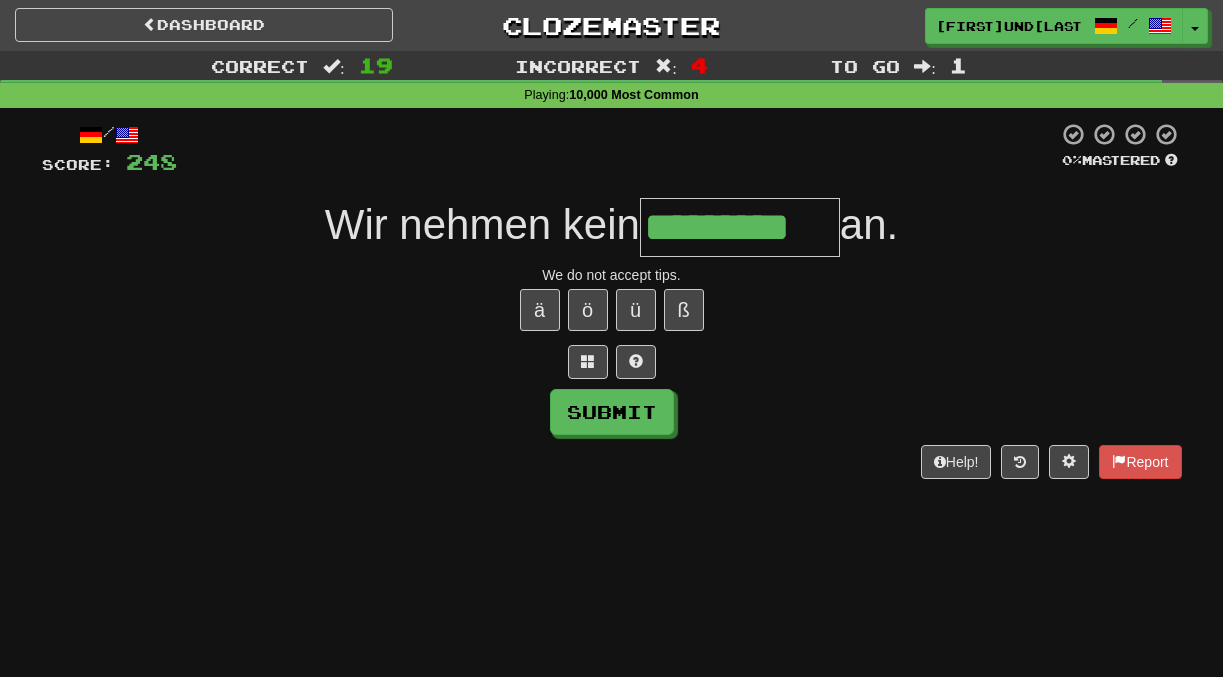 type on "*********" 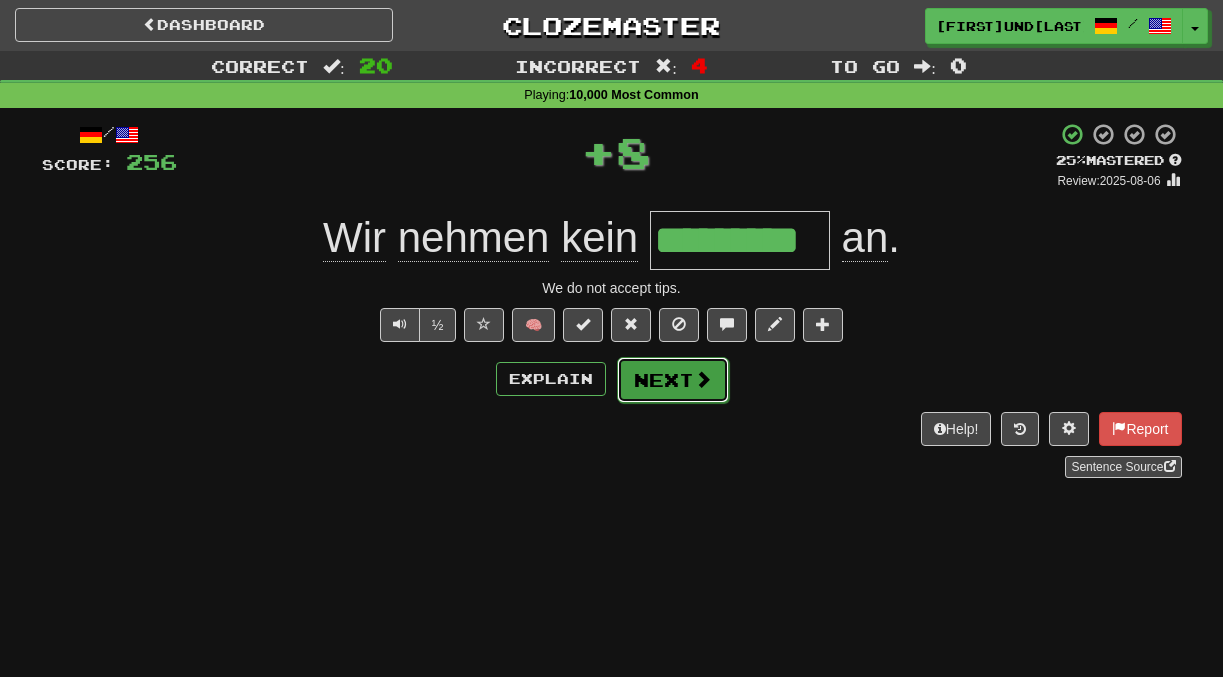 click at bounding box center [703, 379] 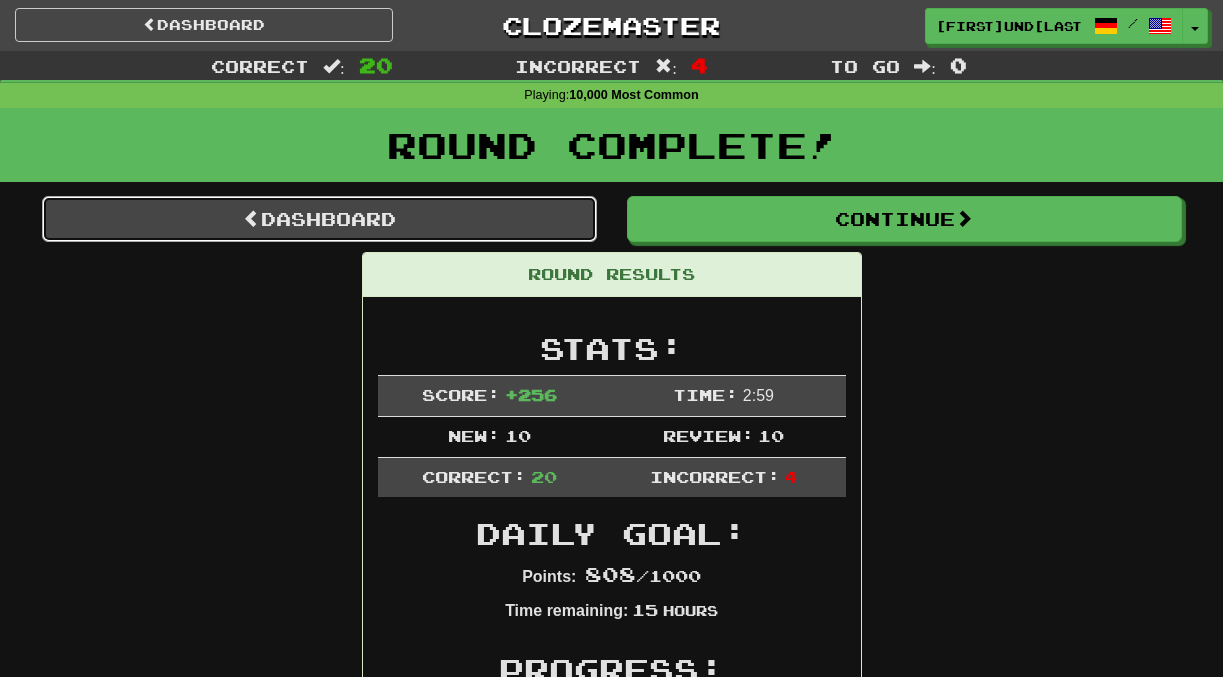 click on "Dashboard" at bounding box center [319, 219] 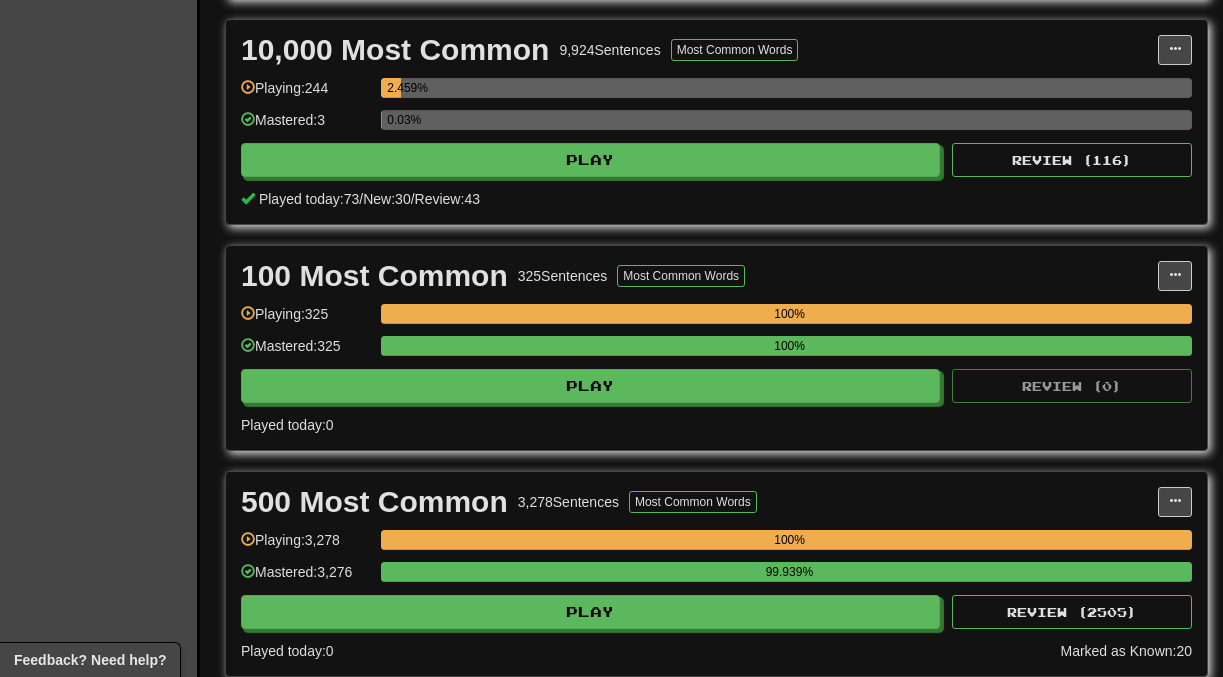 scroll, scrollTop: 1593, scrollLeft: 0, axis: vertical 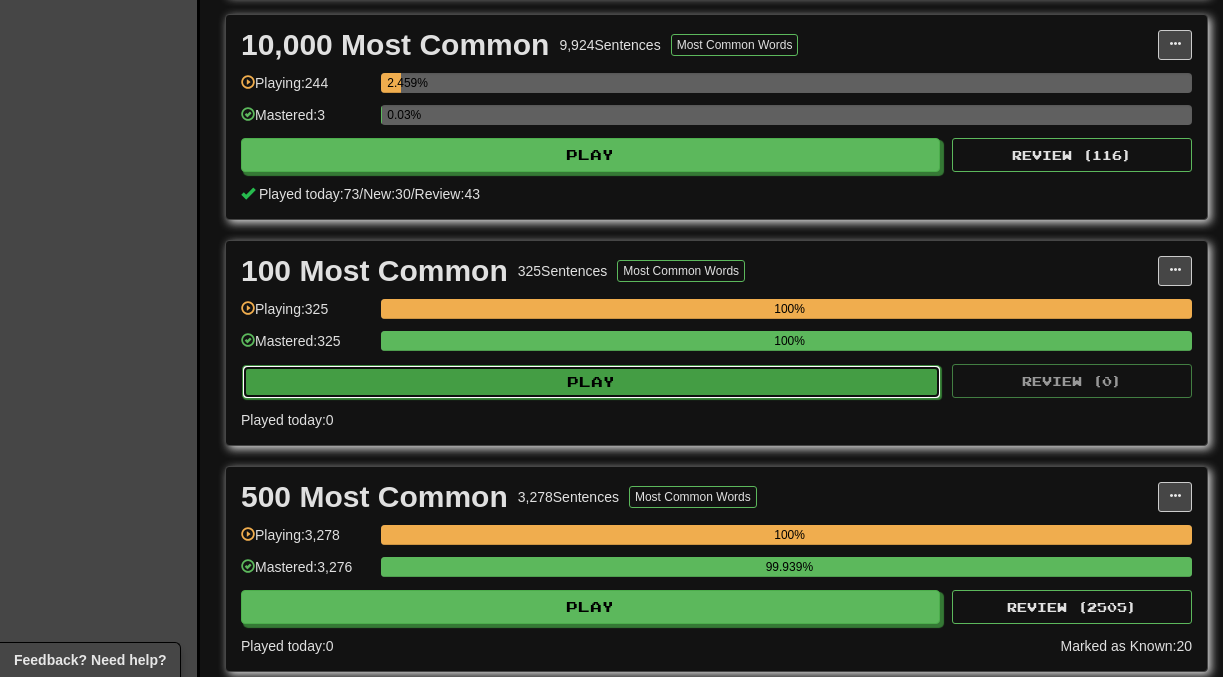 click on "Play" at bounding box center (591, 382) 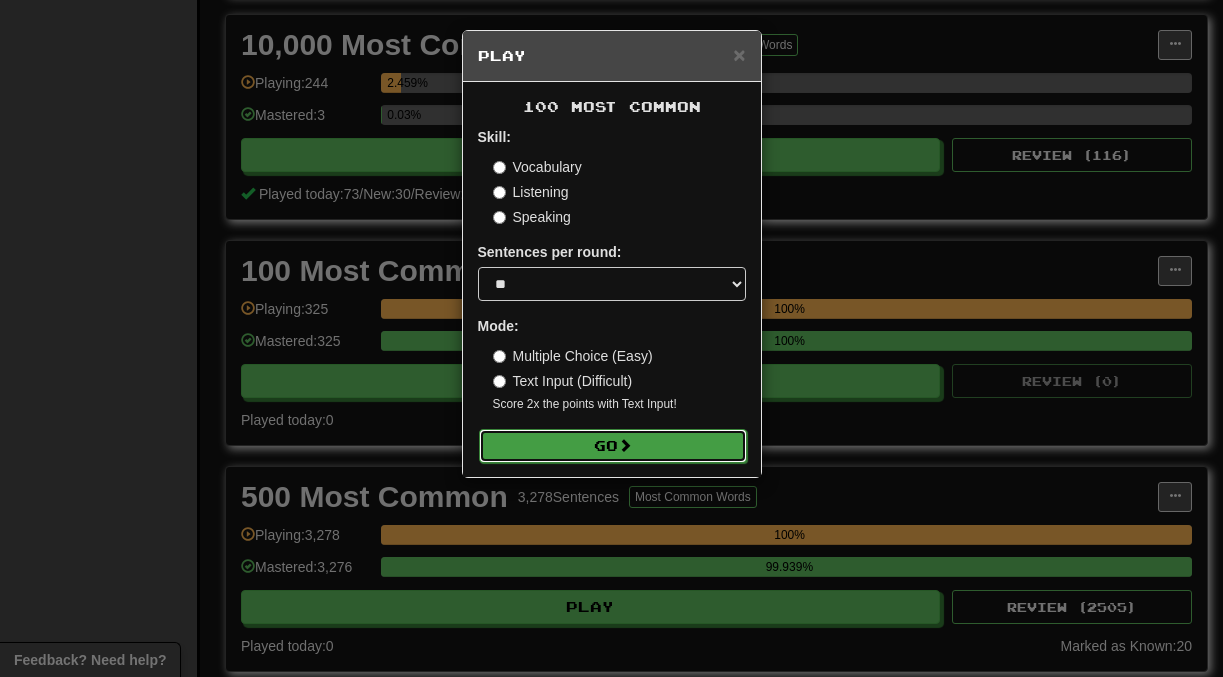 click on "Go" at bounding box center [613, 446] 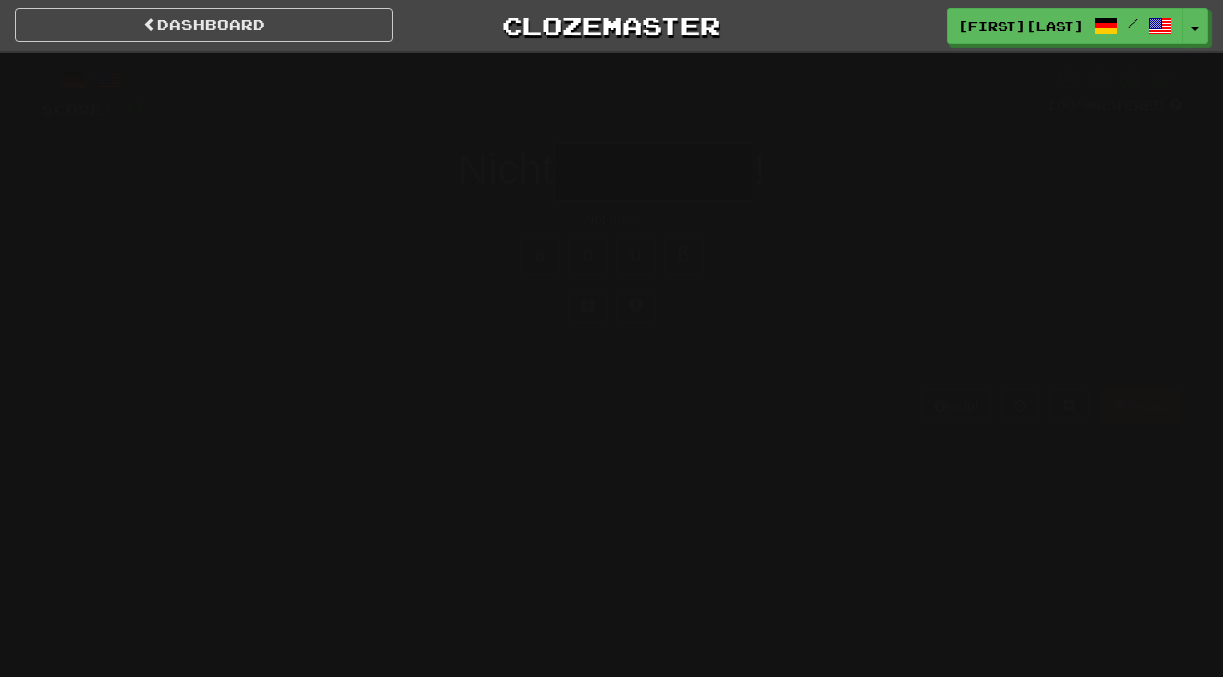 scroll, scrollTop: 0, scrollLeft: 0, axis: both 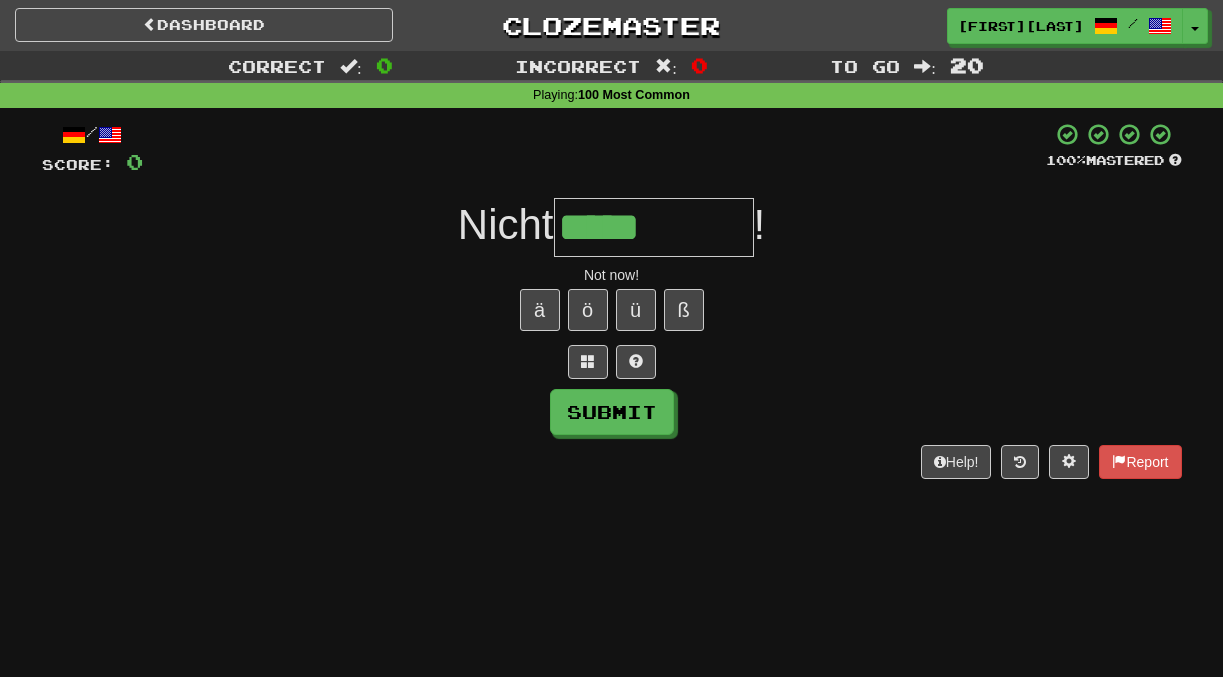 type on "*****" 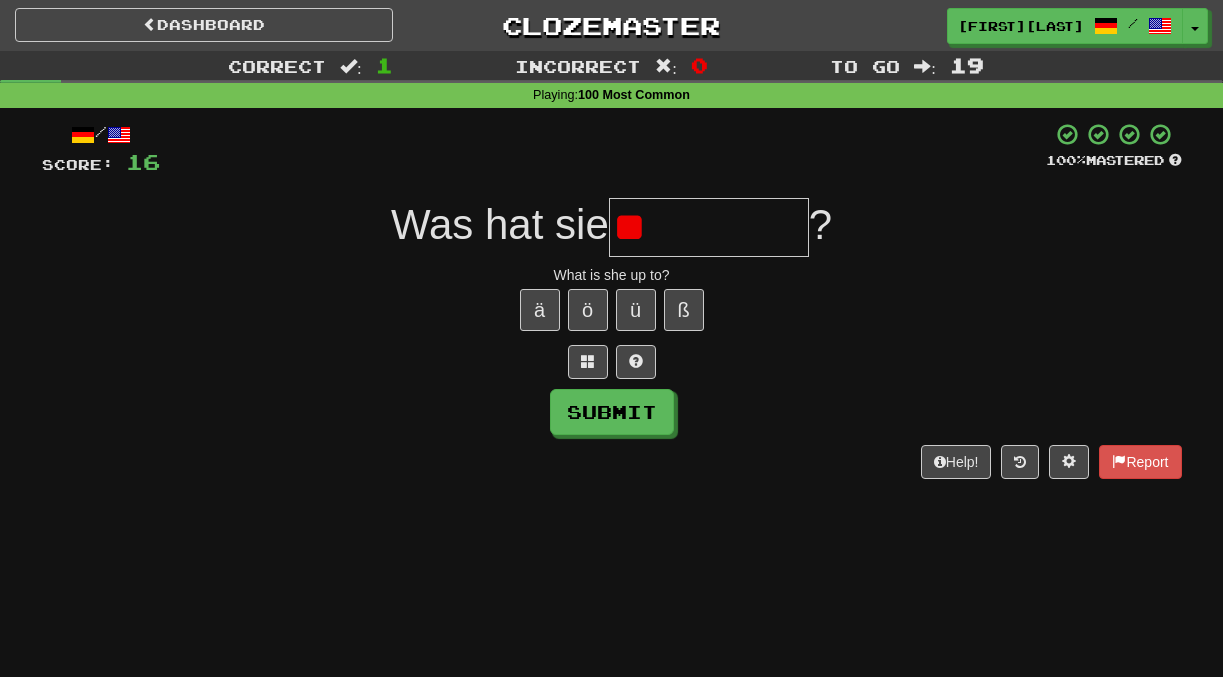 type on "*" 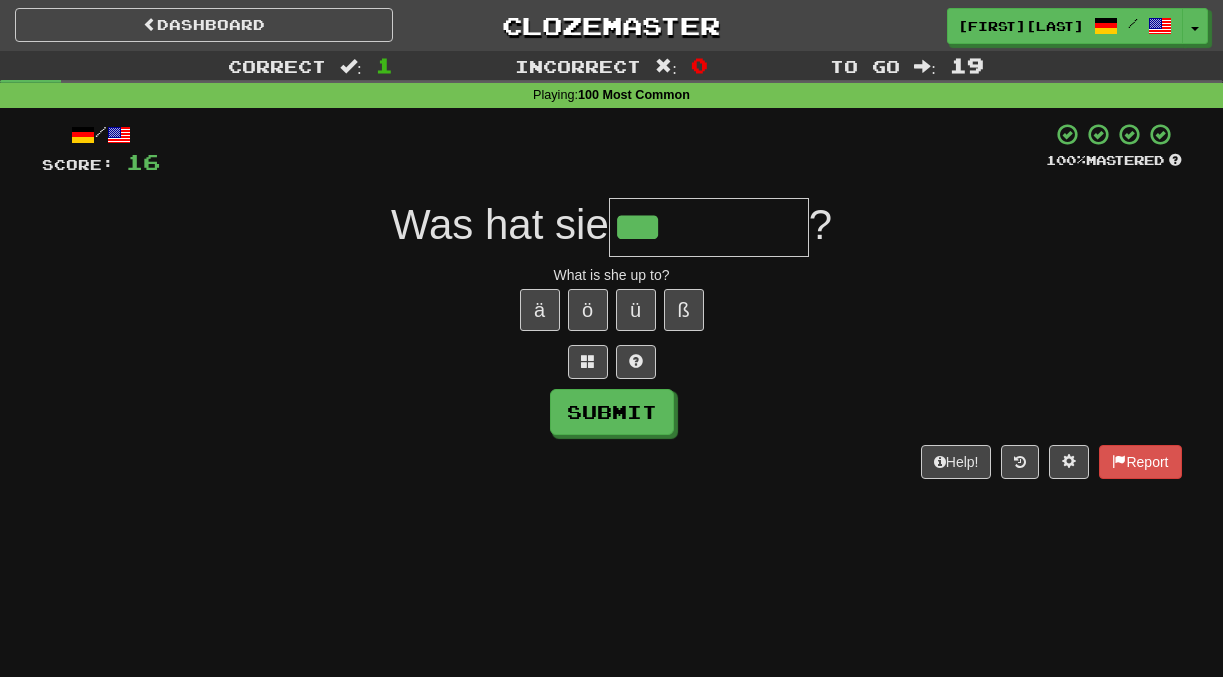 type on "***" 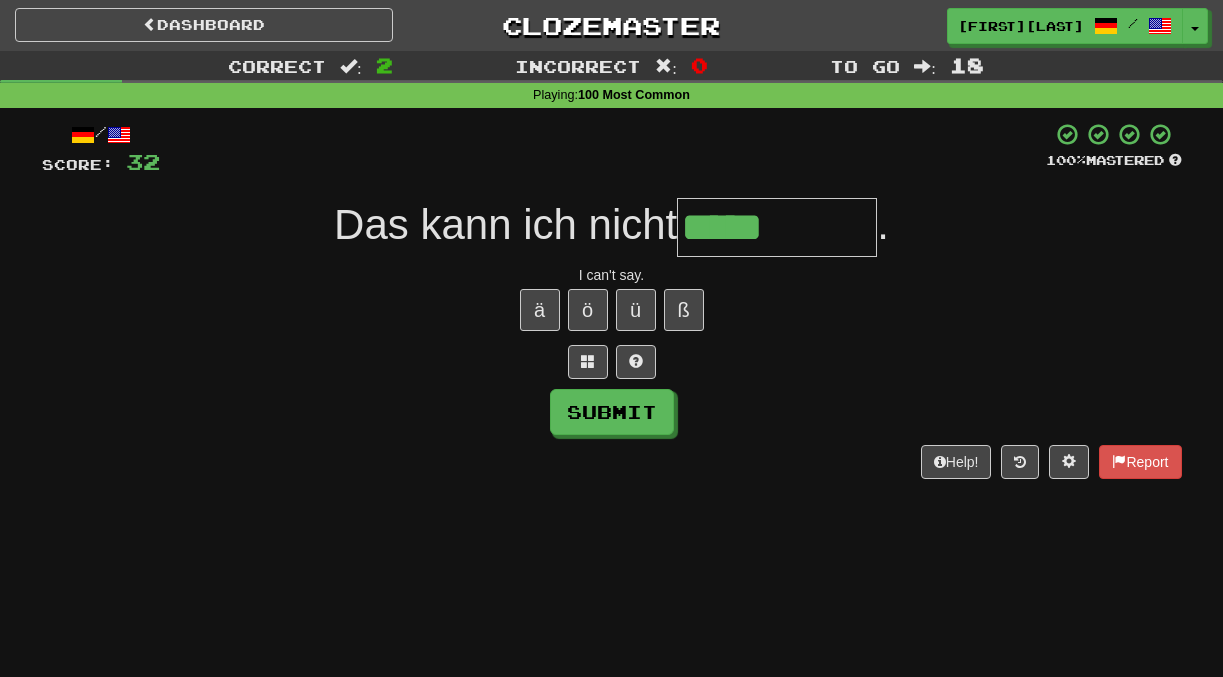 type on "*****" 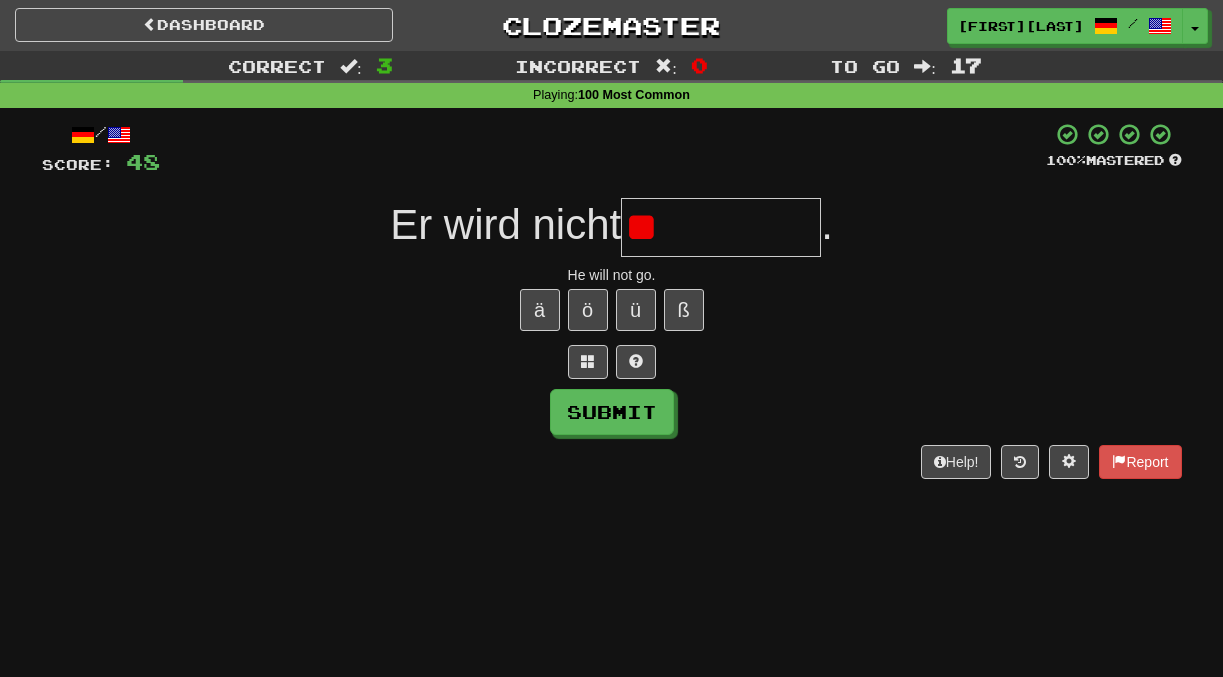 type on "*" 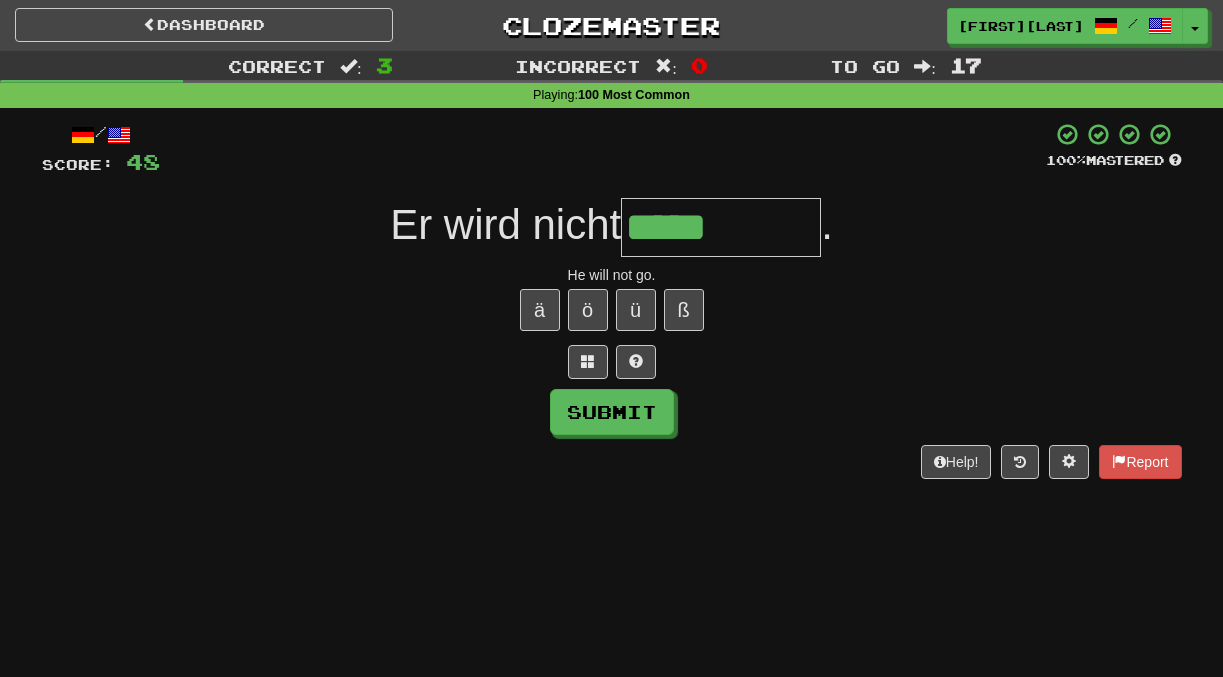 type on "*****" 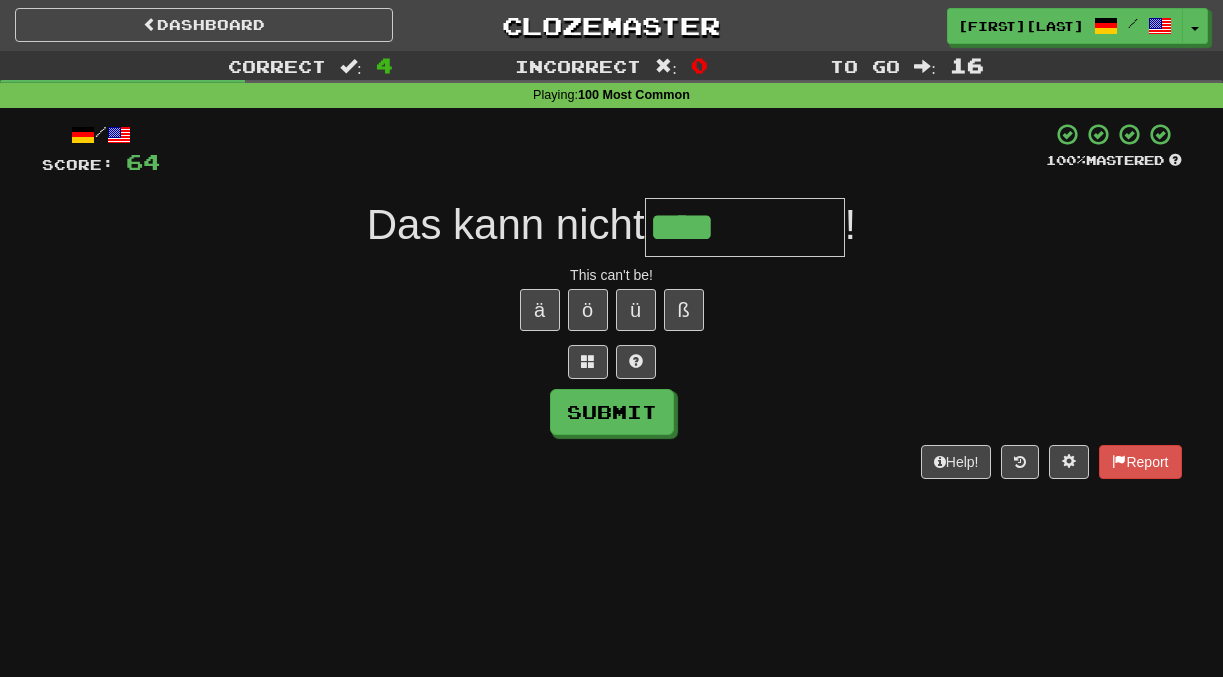 type on "****" 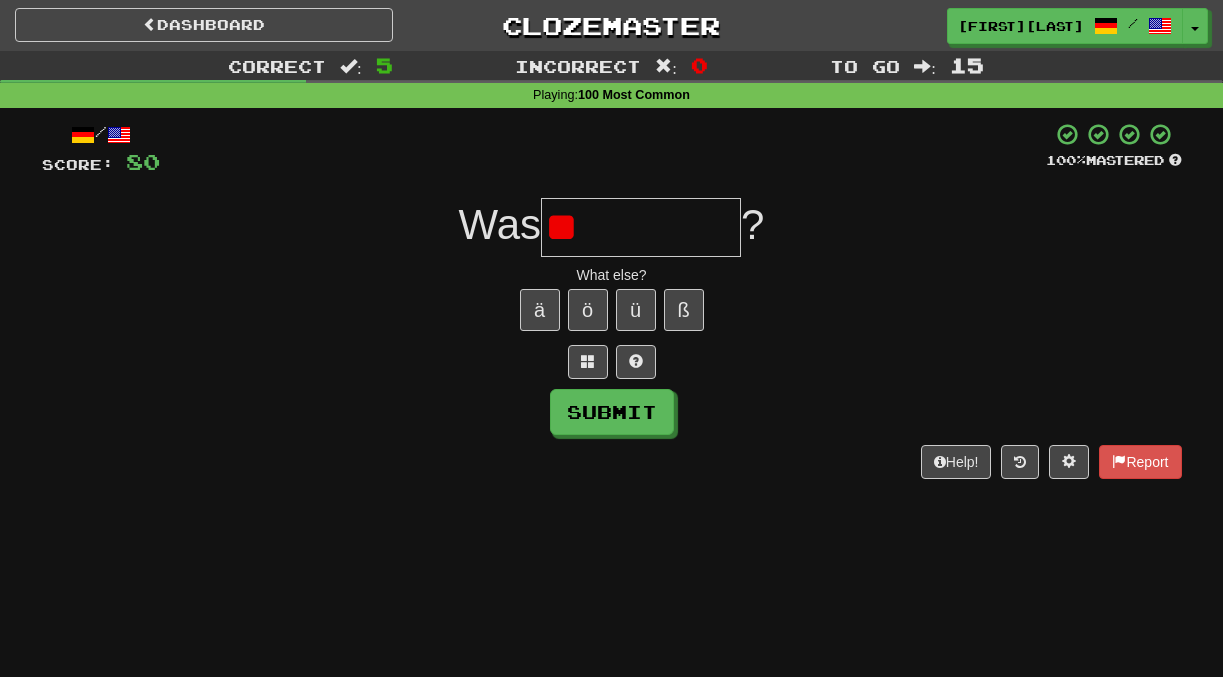 type on "*" 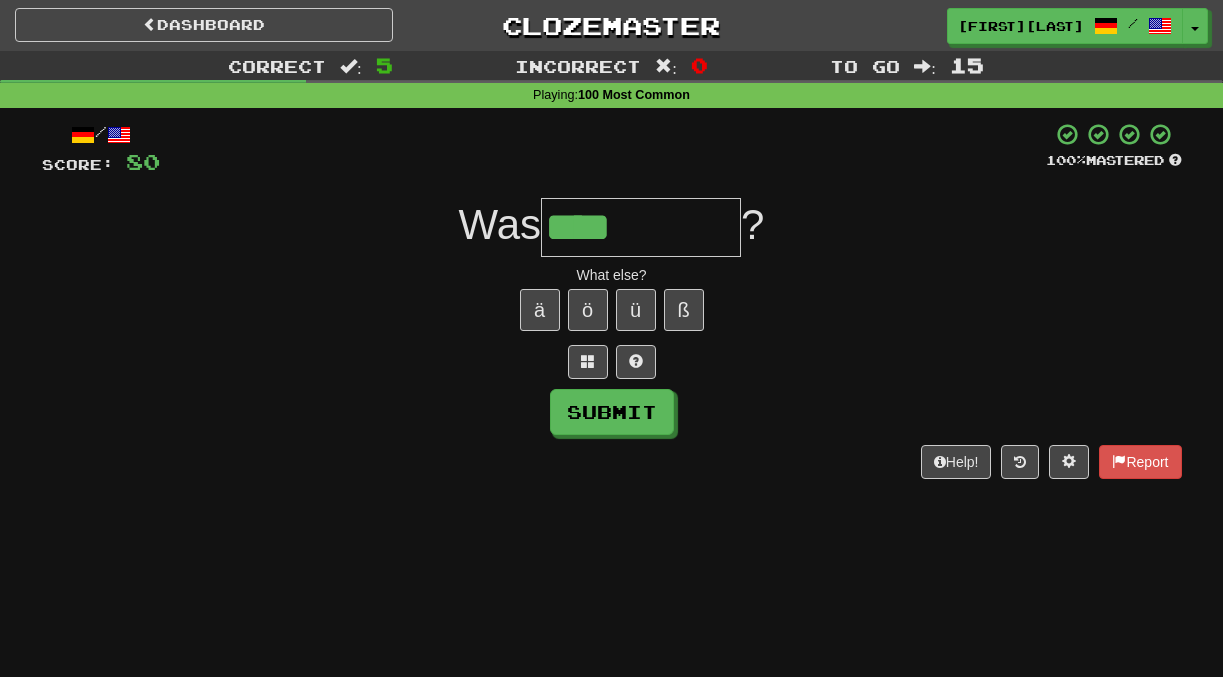 type on "****" 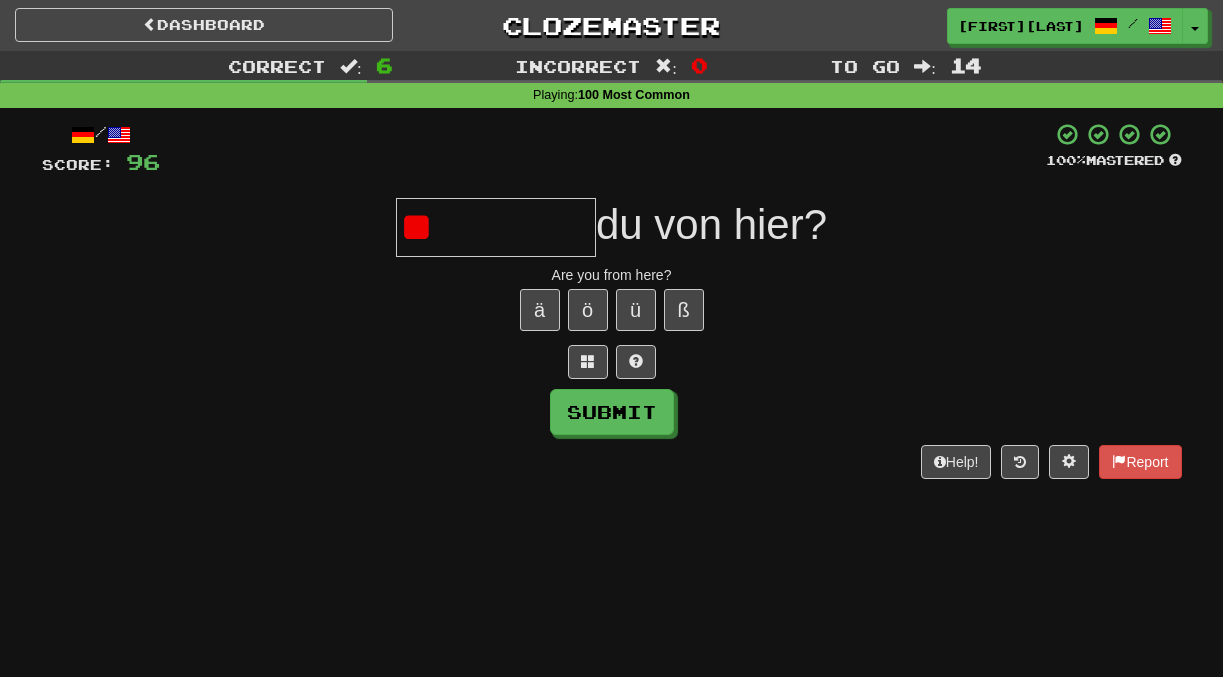 type on "*" 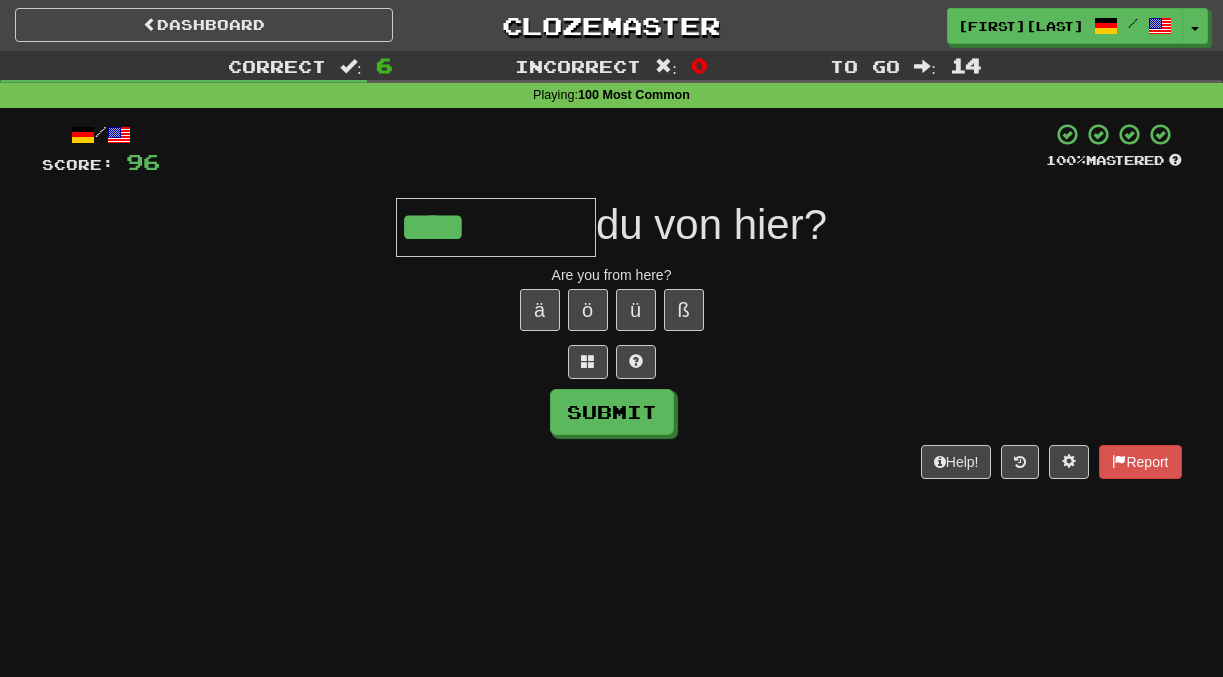 type on "****" 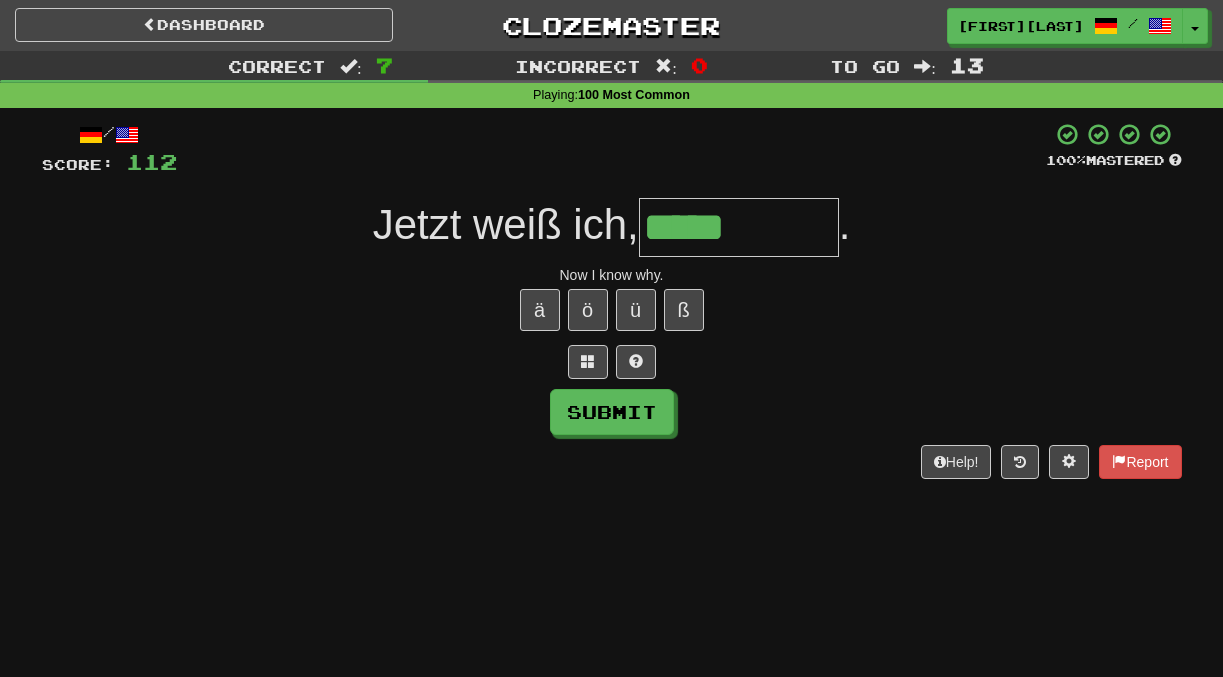type on "*****" 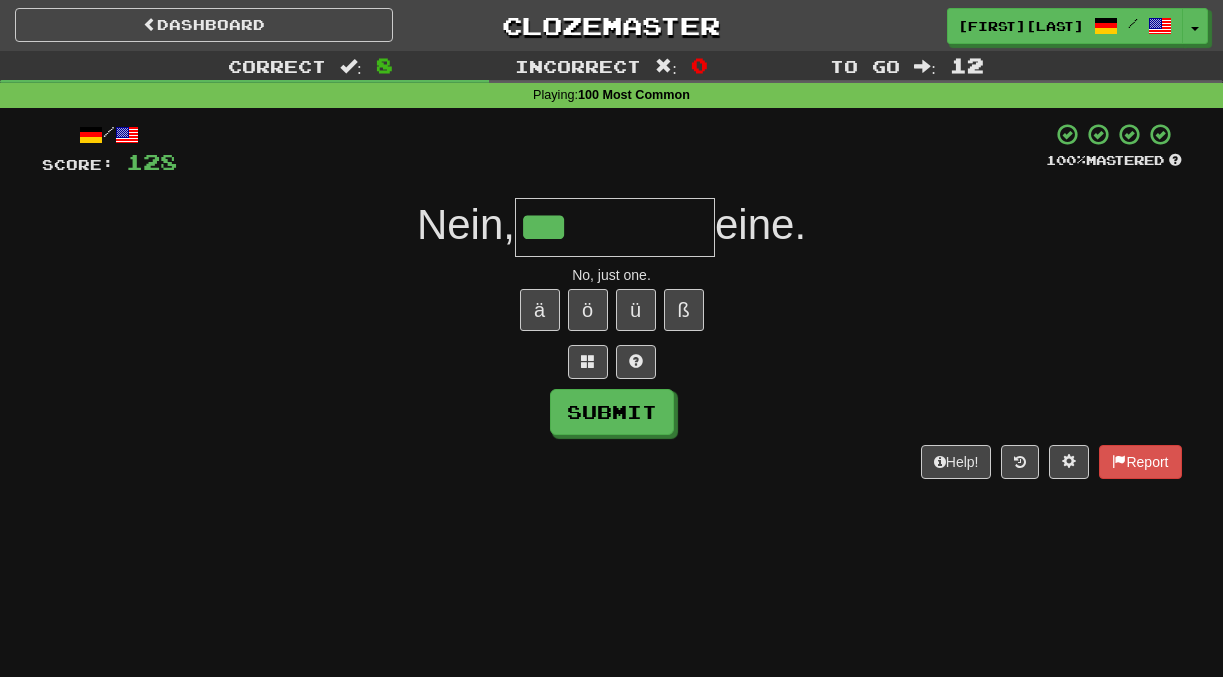 type on "***" 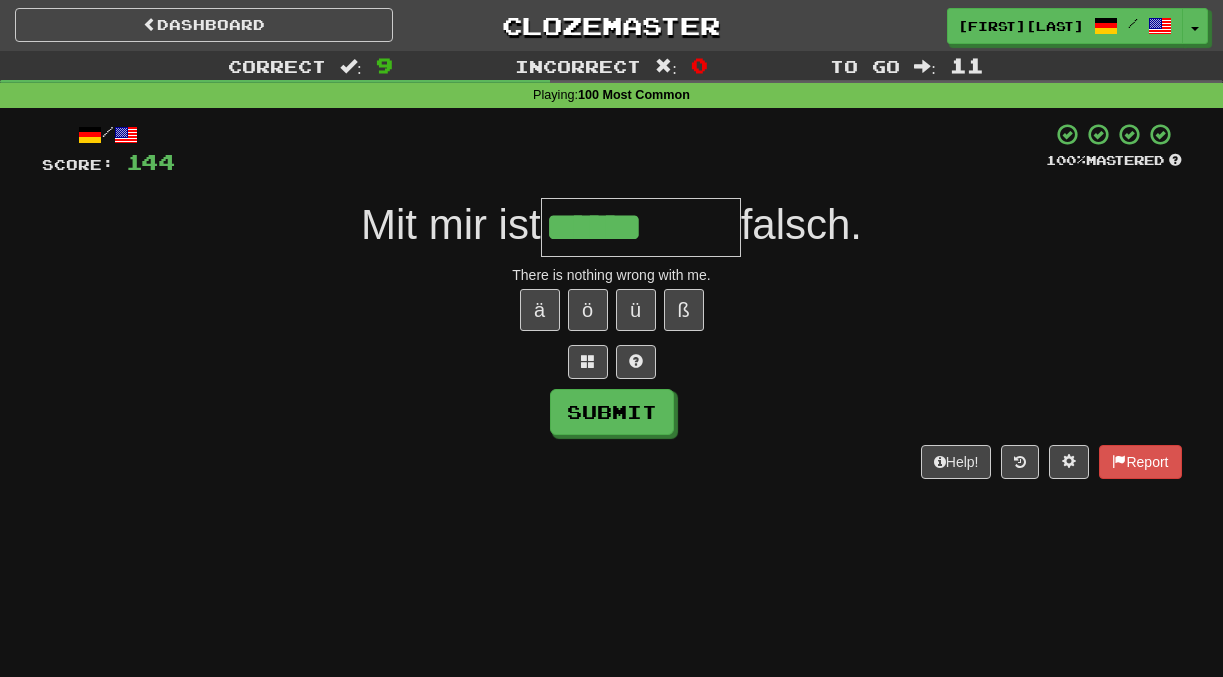 type on "******" 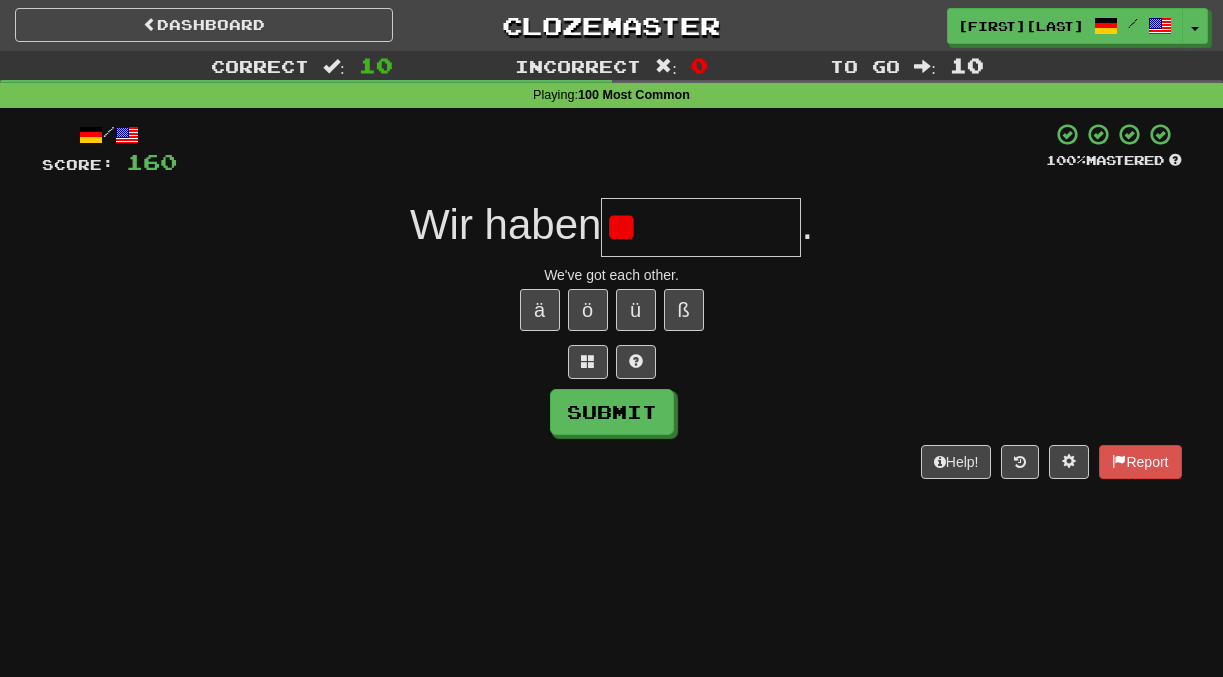 type on "*" 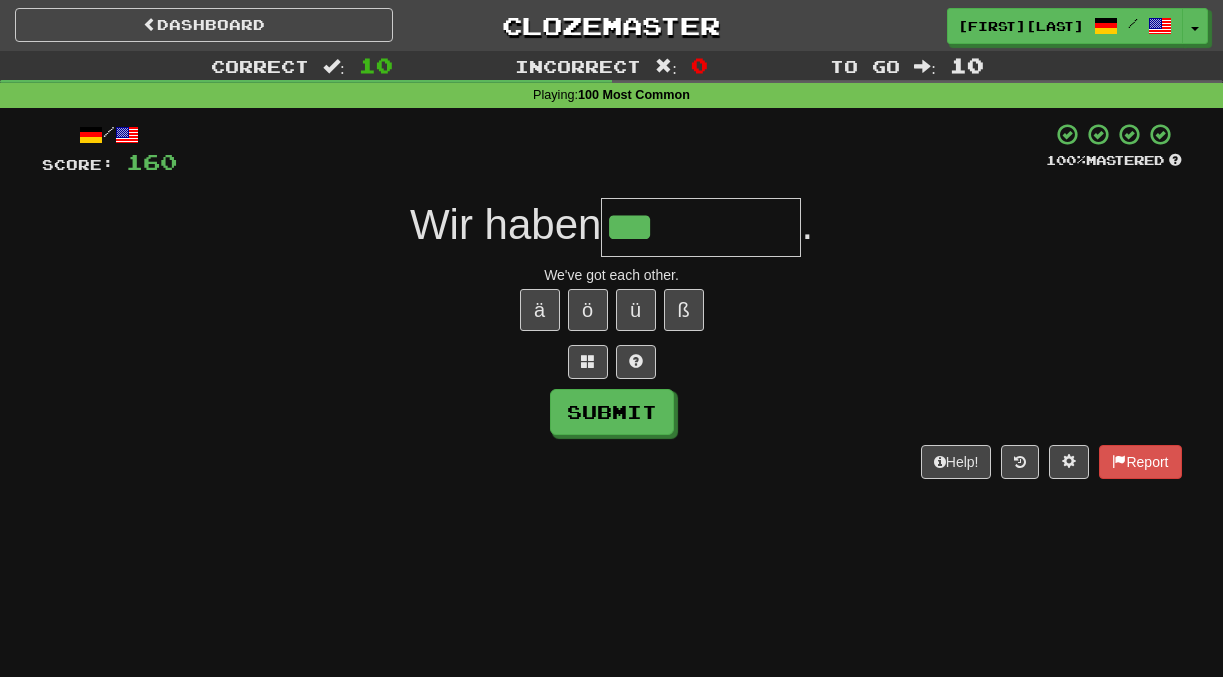 type on "***" 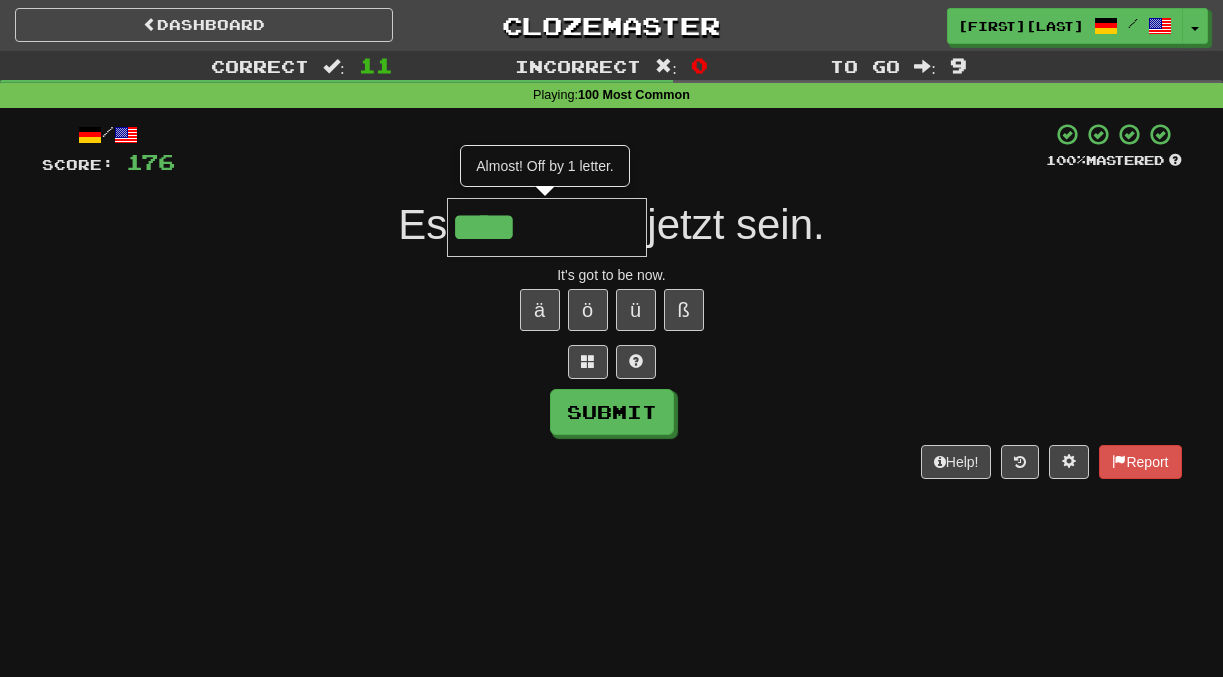 type on "****" 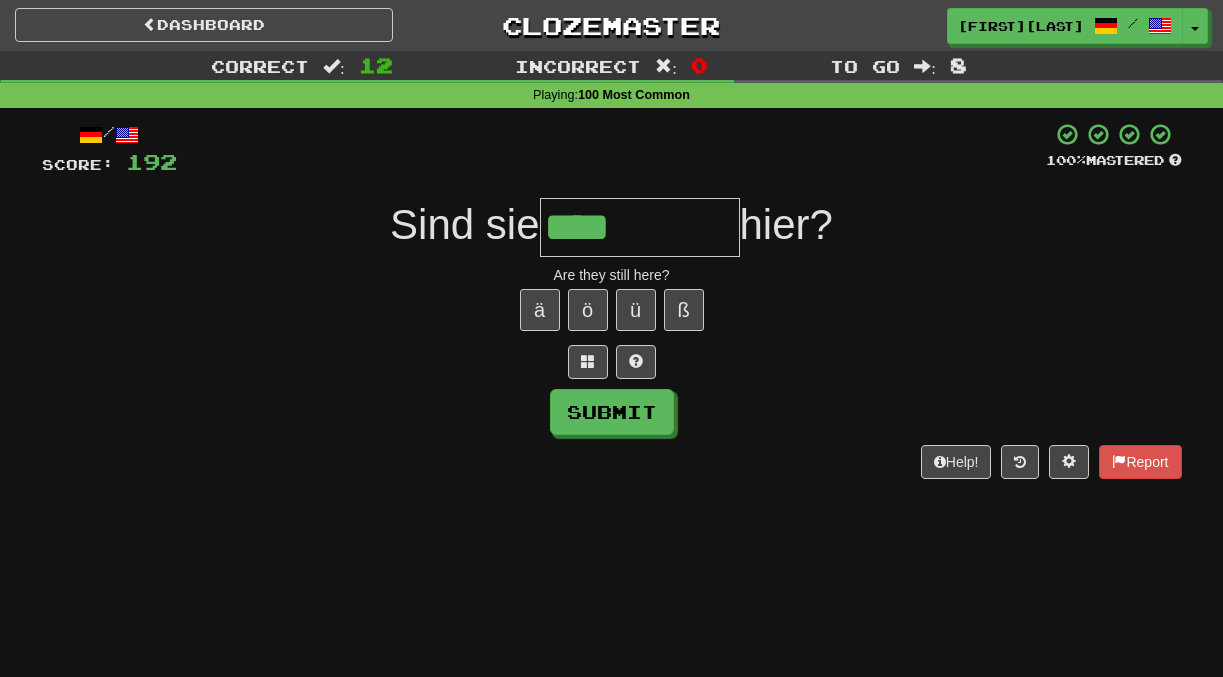 type on "****" 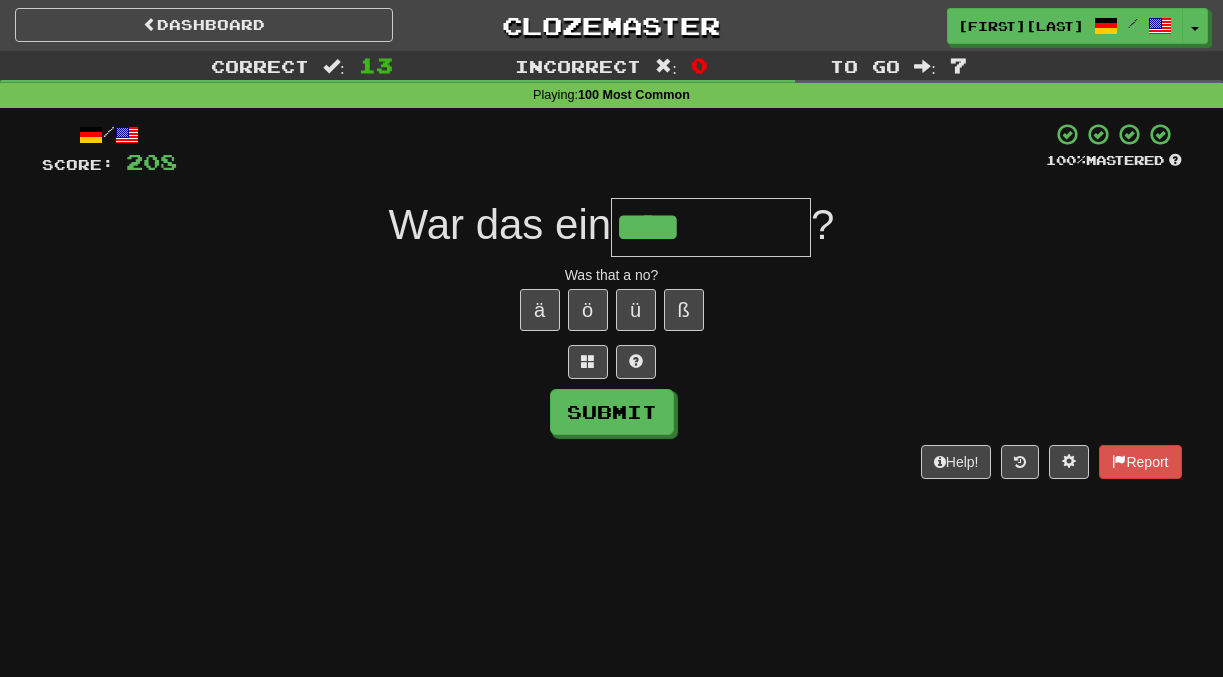 type on "****" 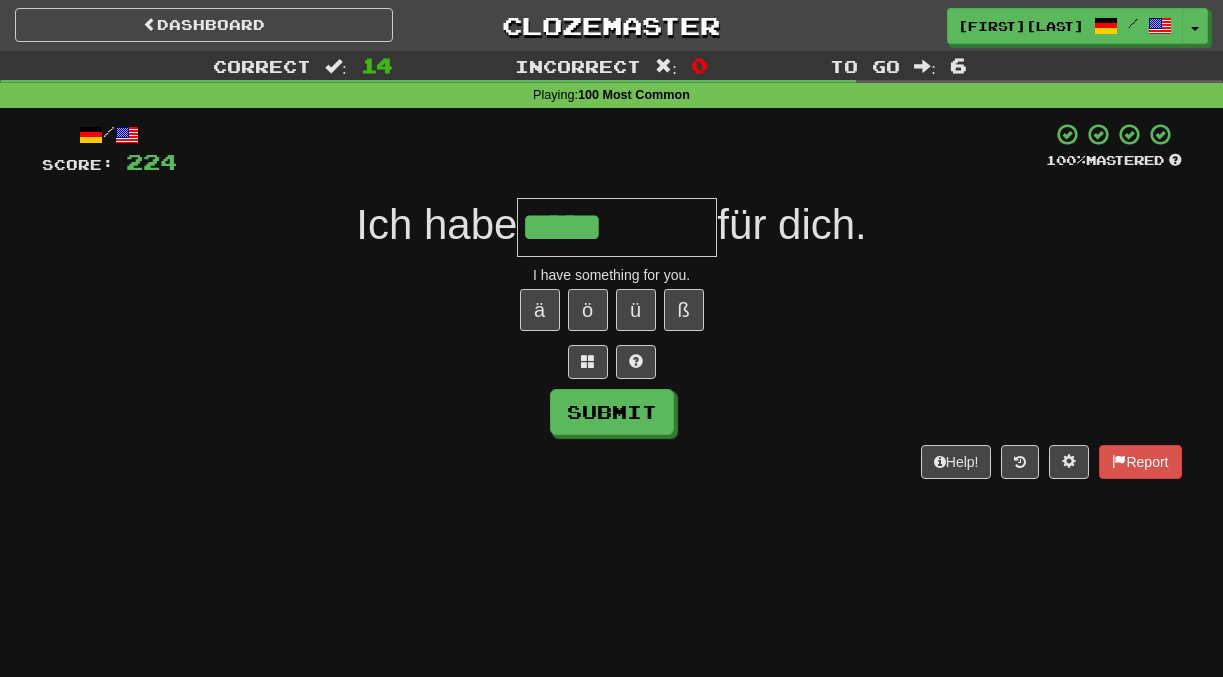 type on "*****" 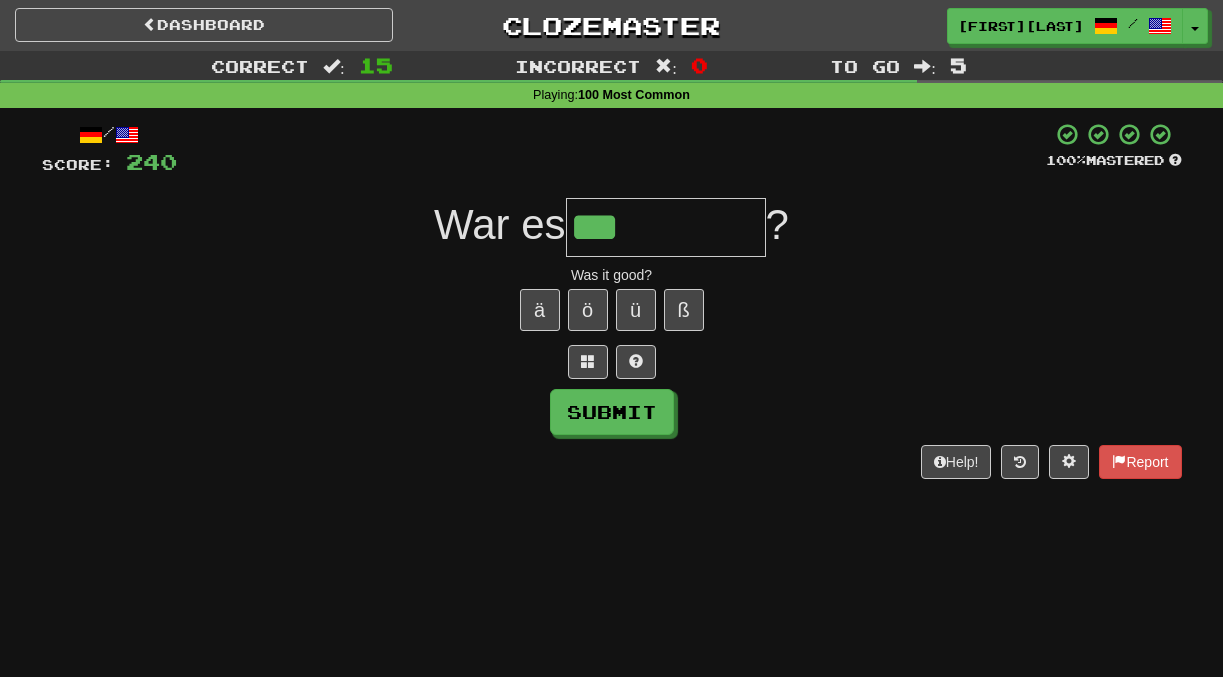 type on "***" 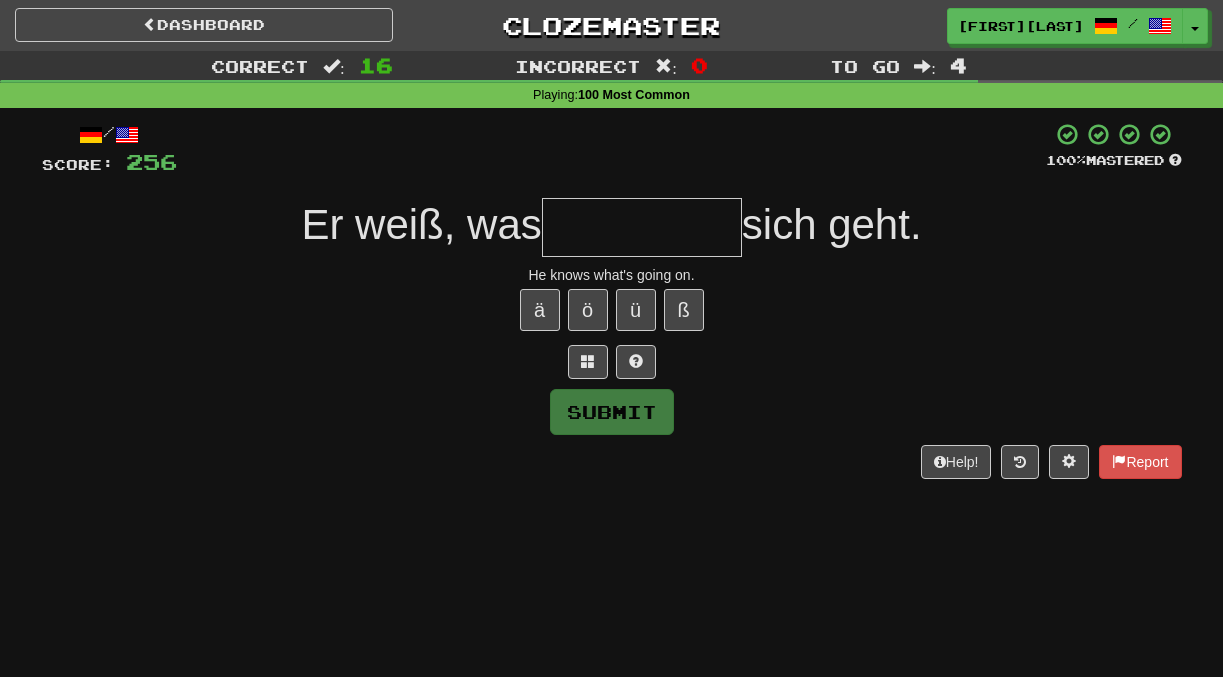 type on "*" 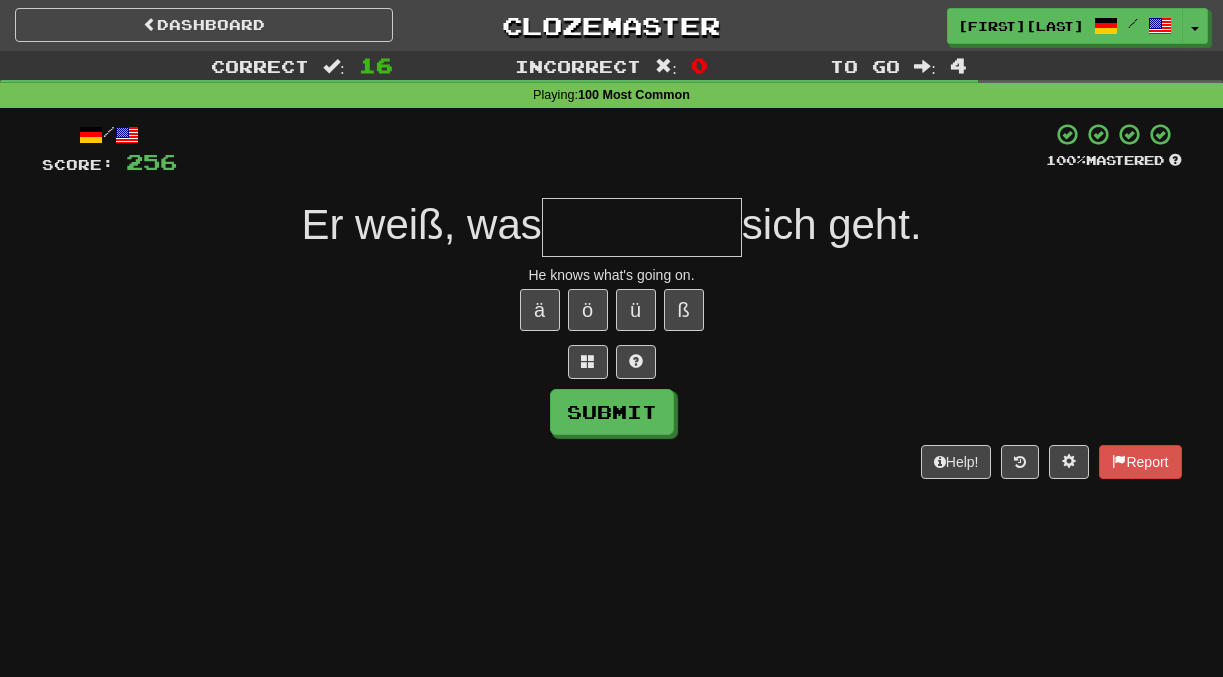 type on "*" 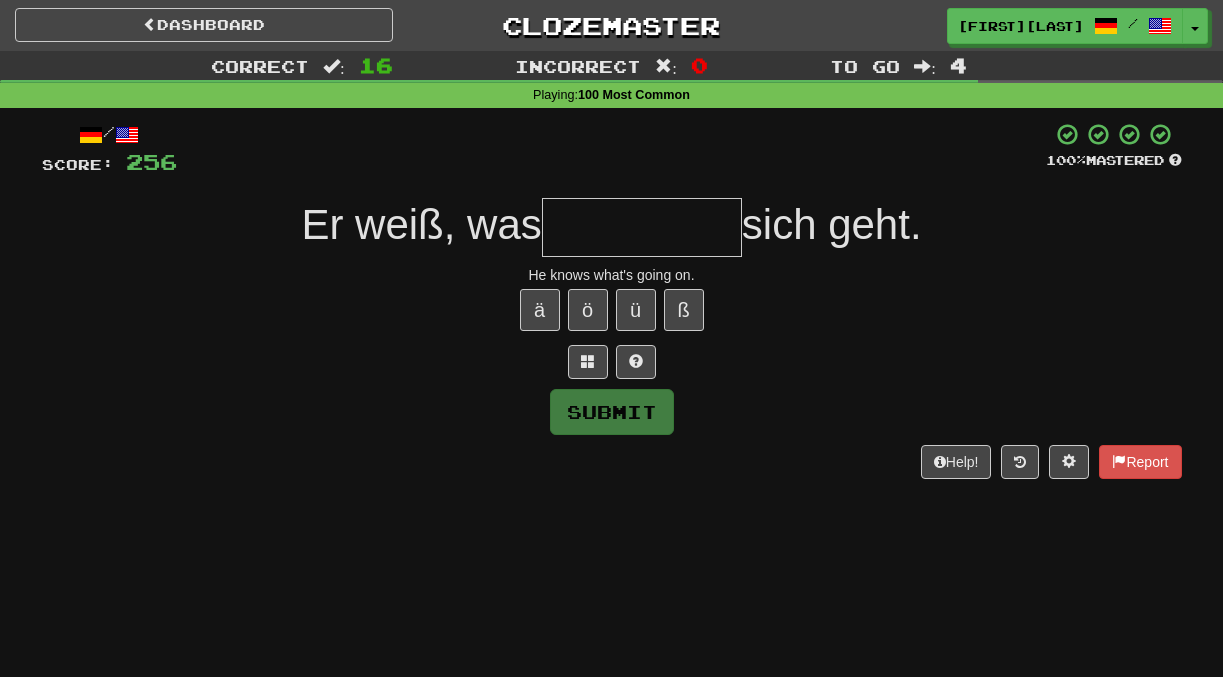 type on "*" 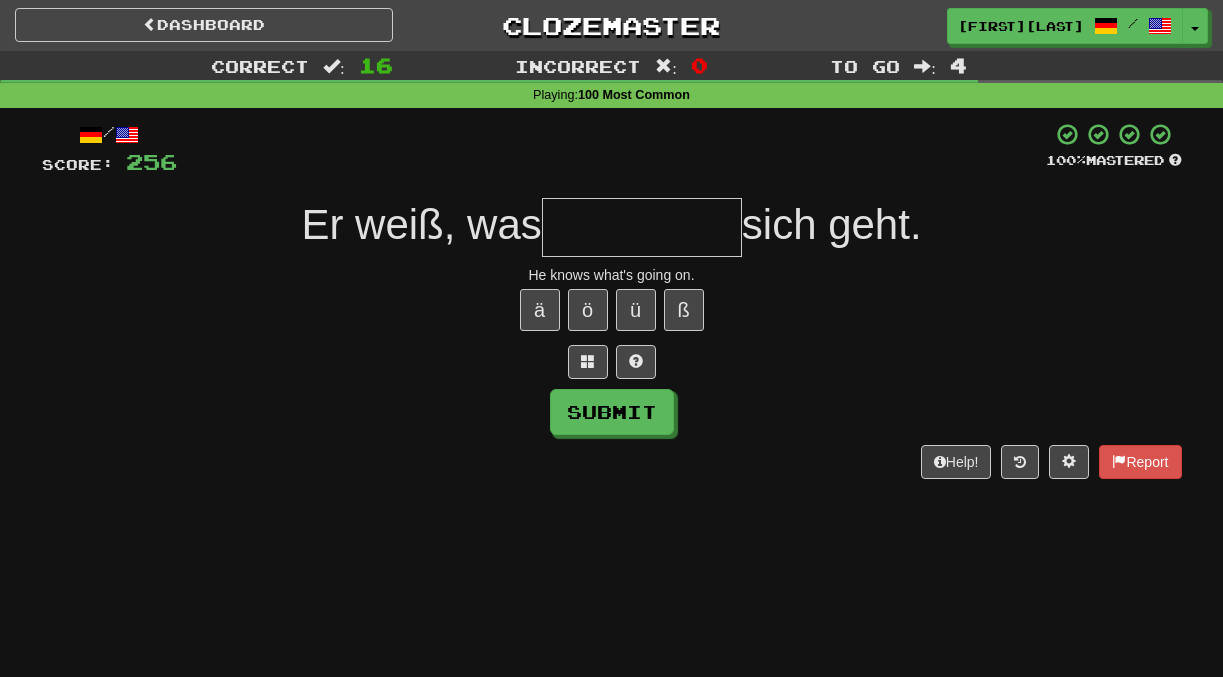 type on "*" 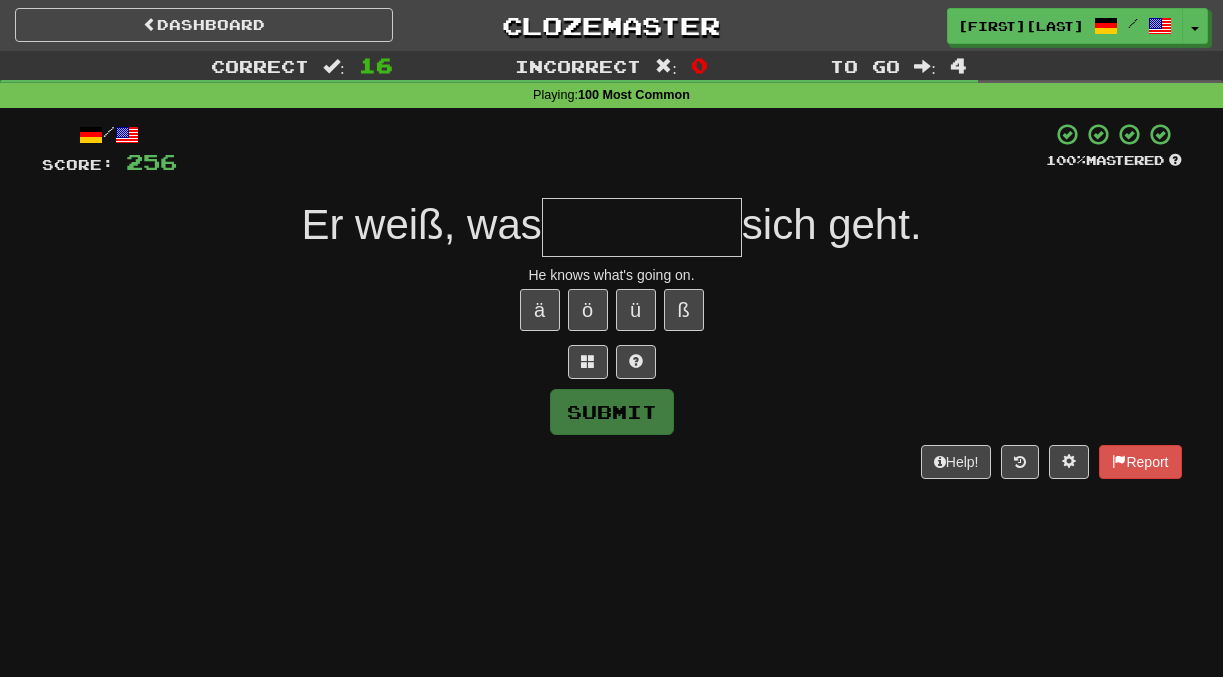 type on "*" 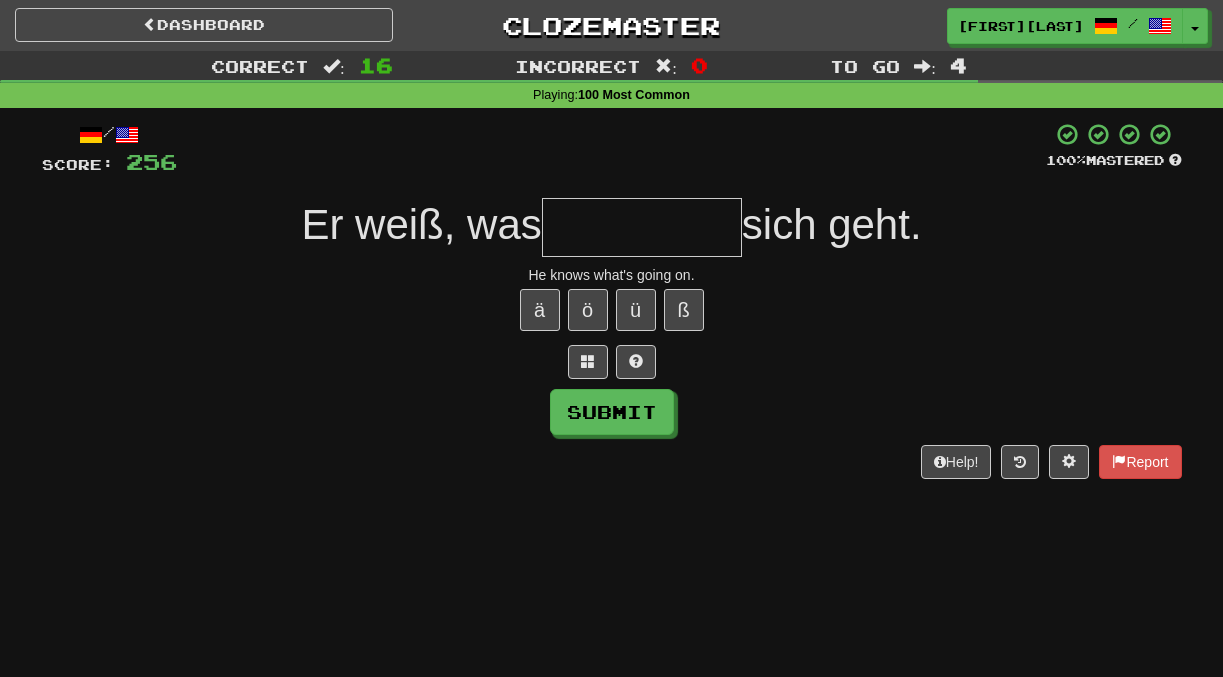 type on "*" 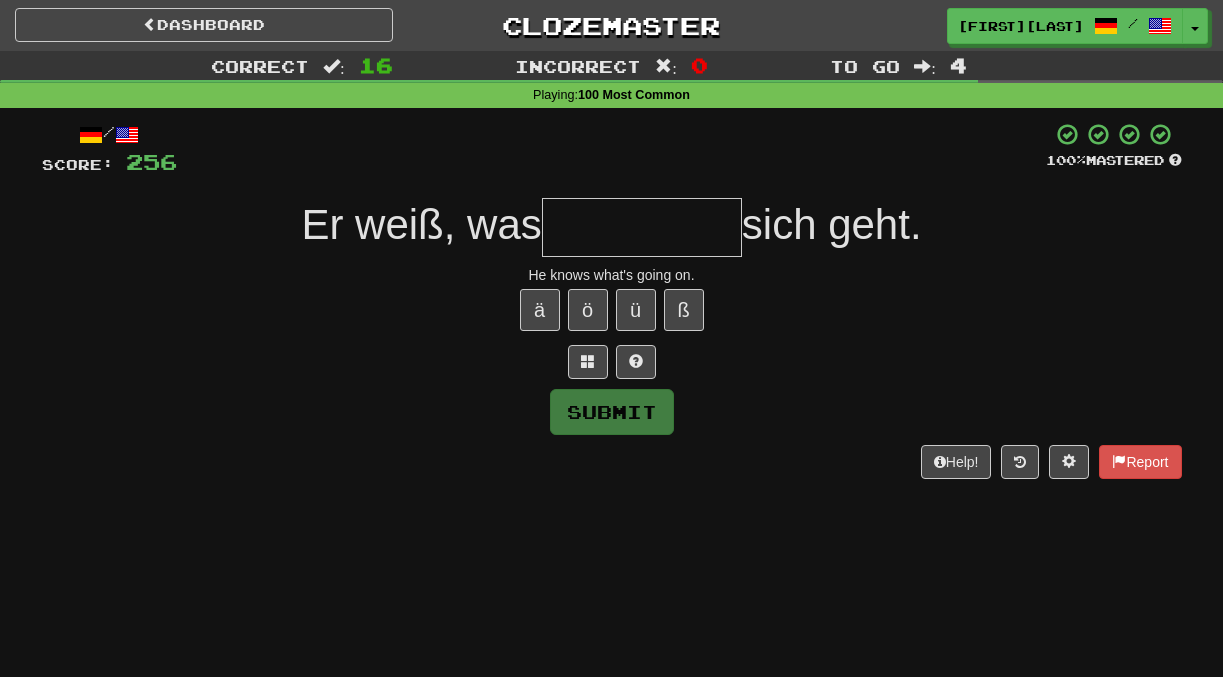 type on "*" 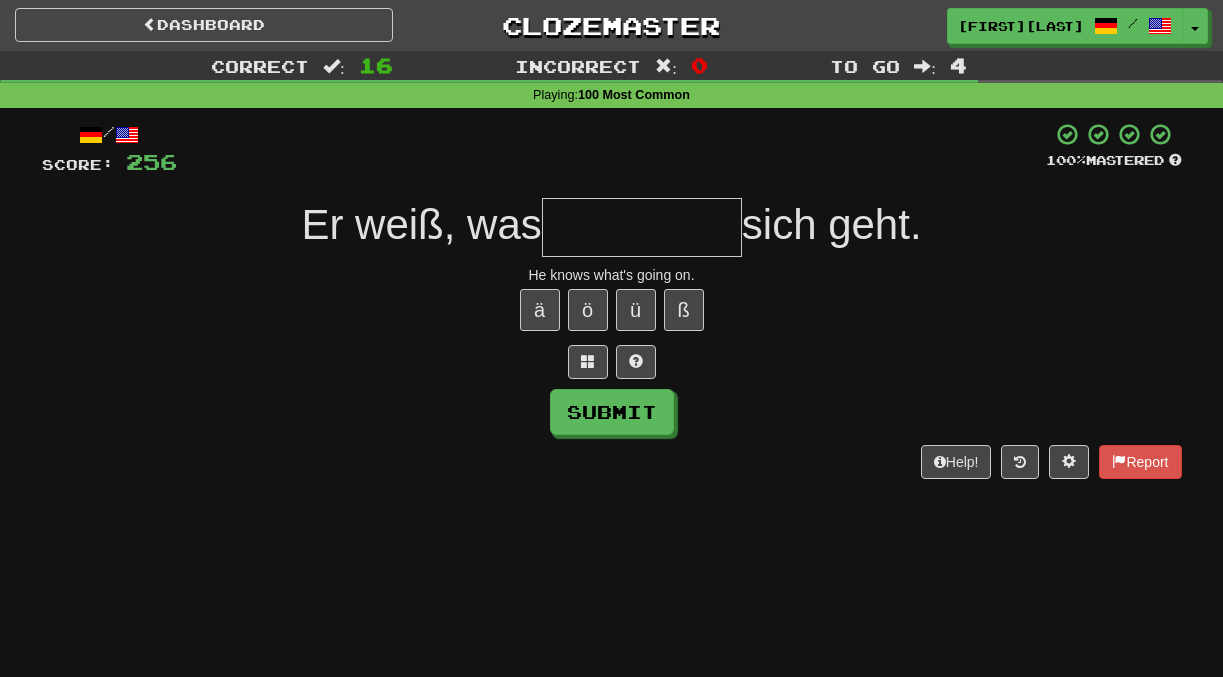 type on "*" 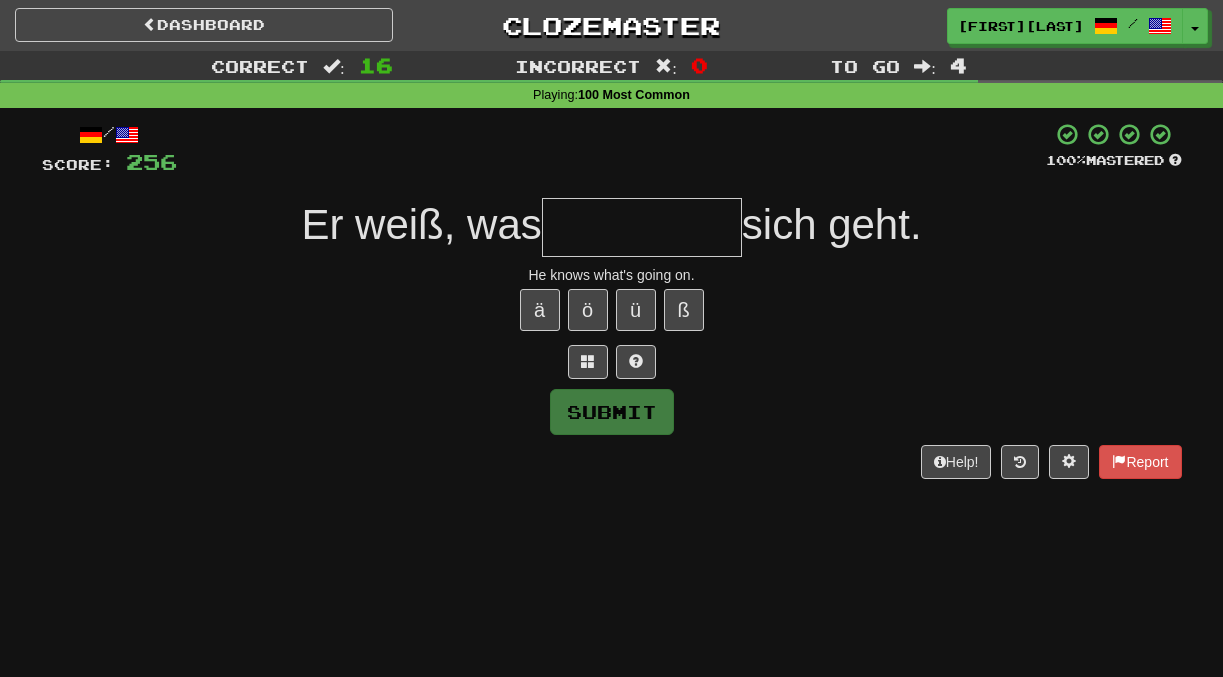 type on "*" 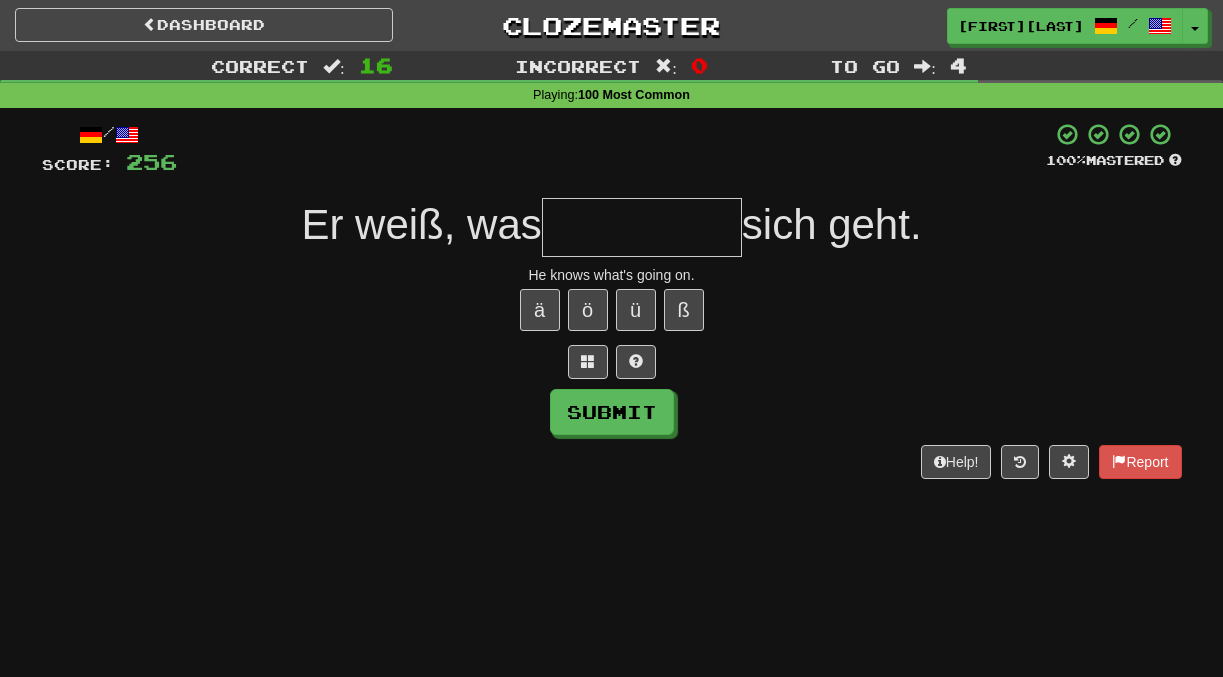 type on "*" 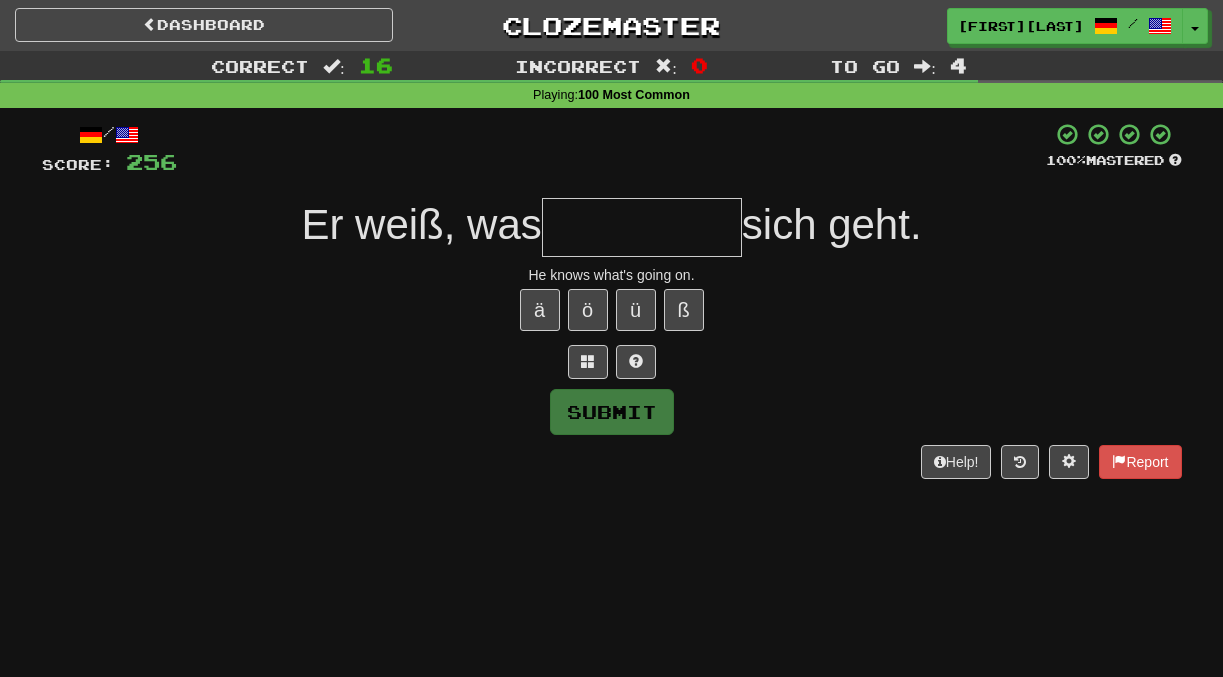 type on "*" 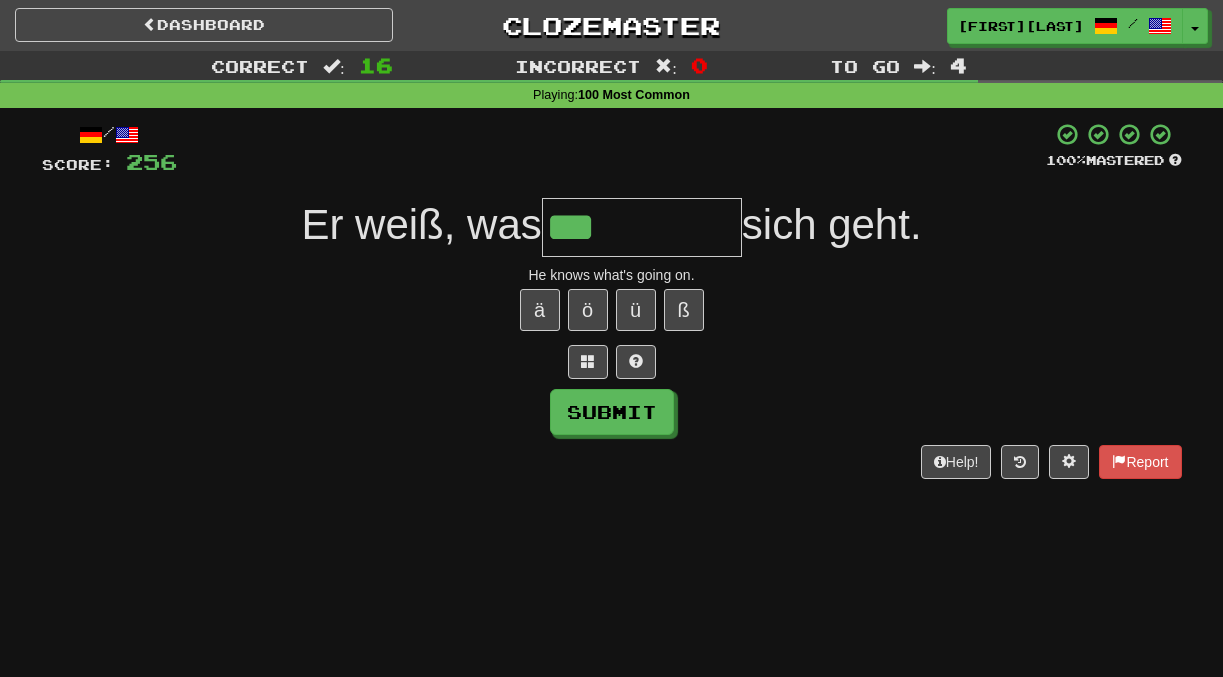 type on "***" 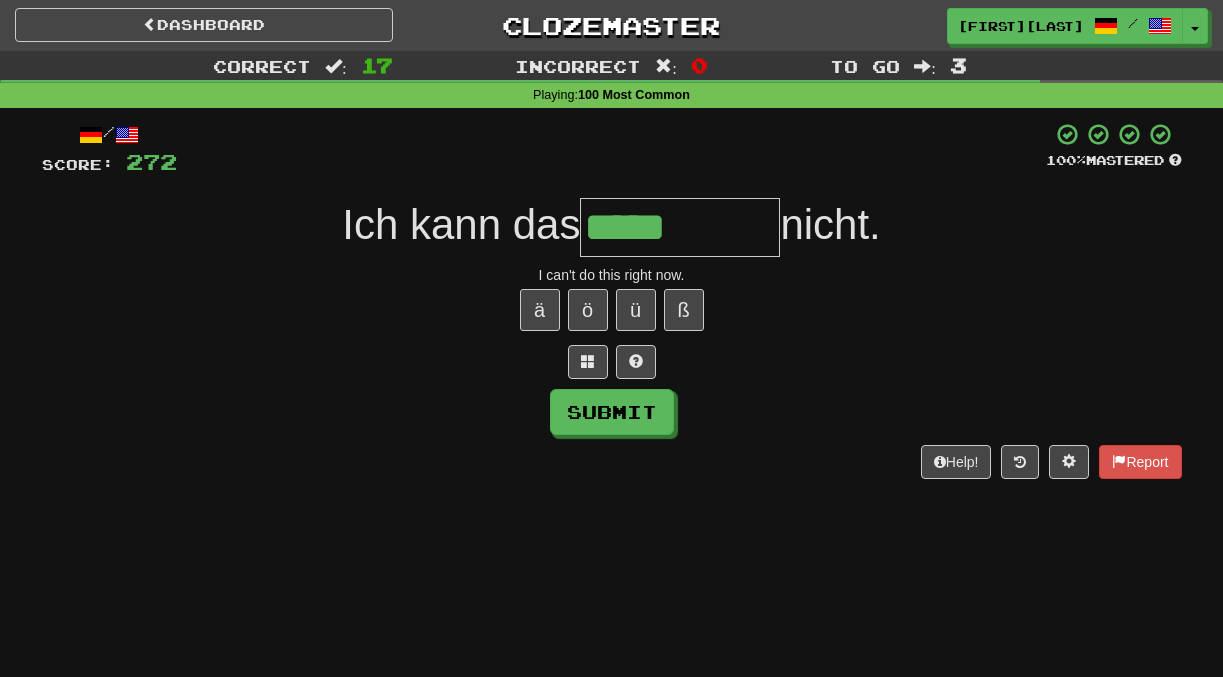 type on "*****" 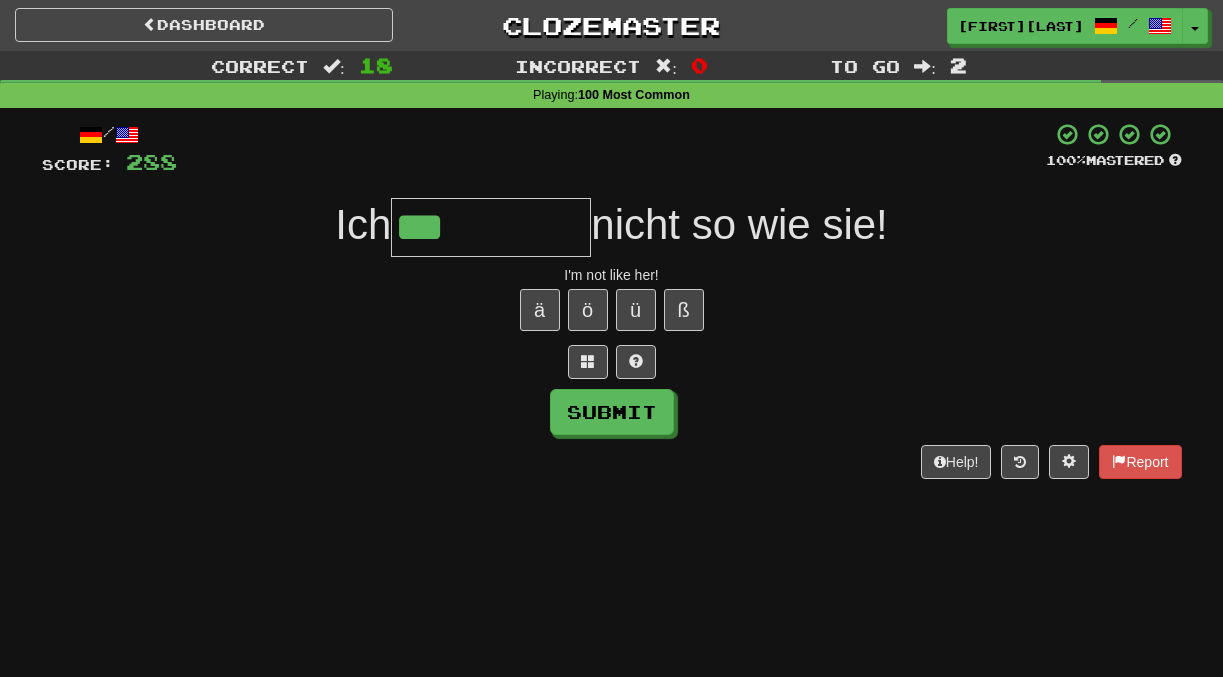 type on "***" 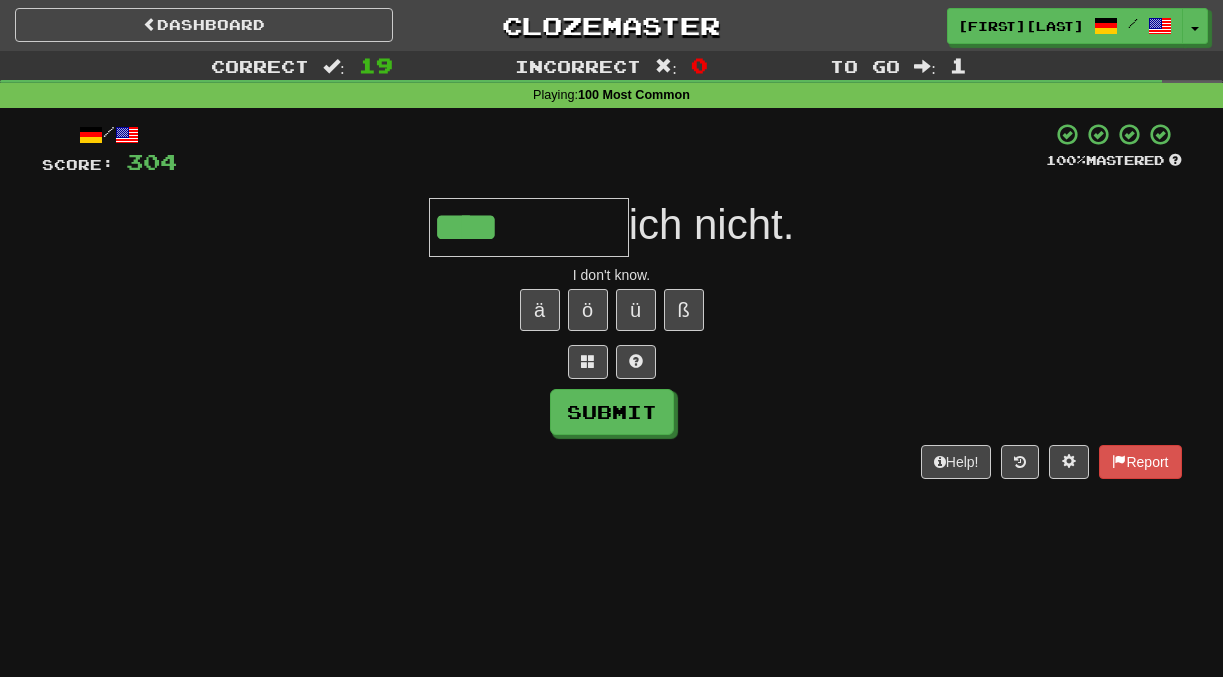 type on "****" 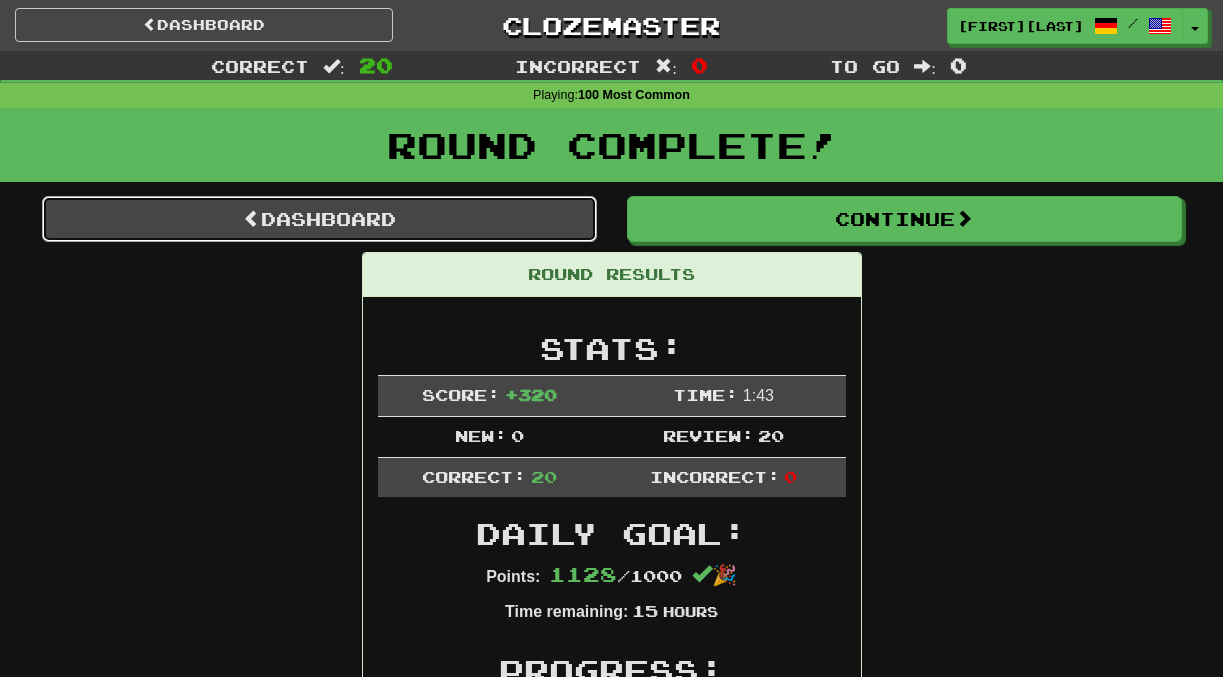 click on "Dashboard" at bounding box center (319, 219) 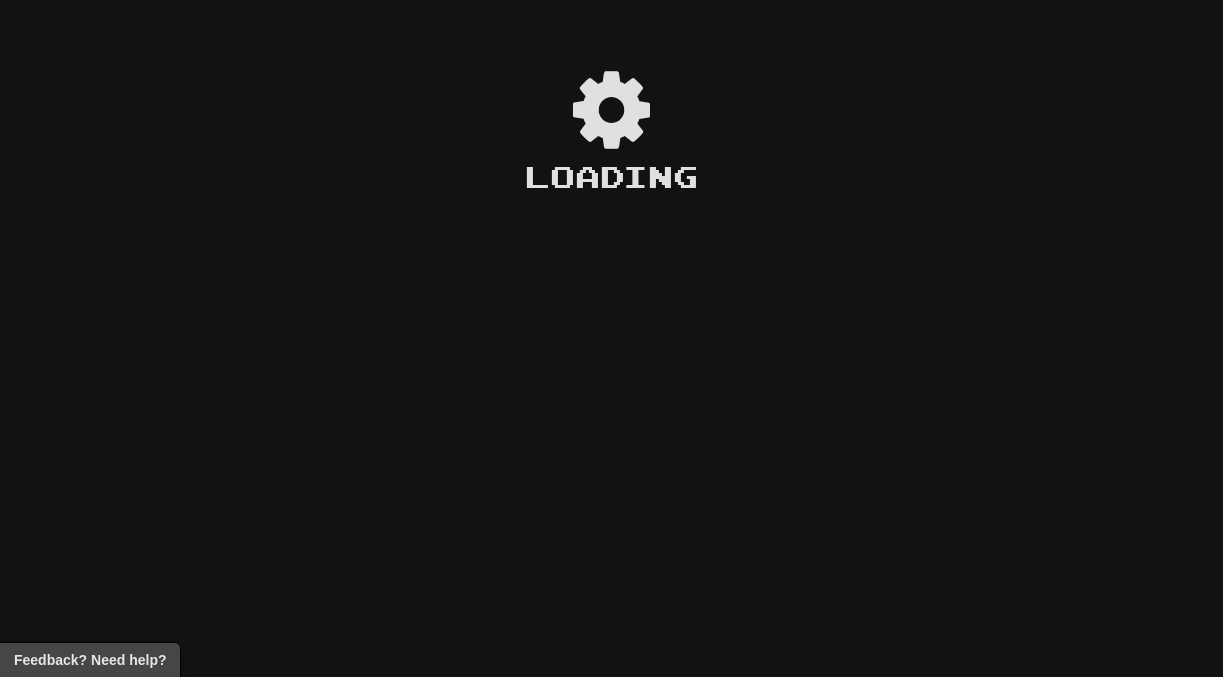 scroll, scrollTop: 0, scrollLeft: 0, axis: both 